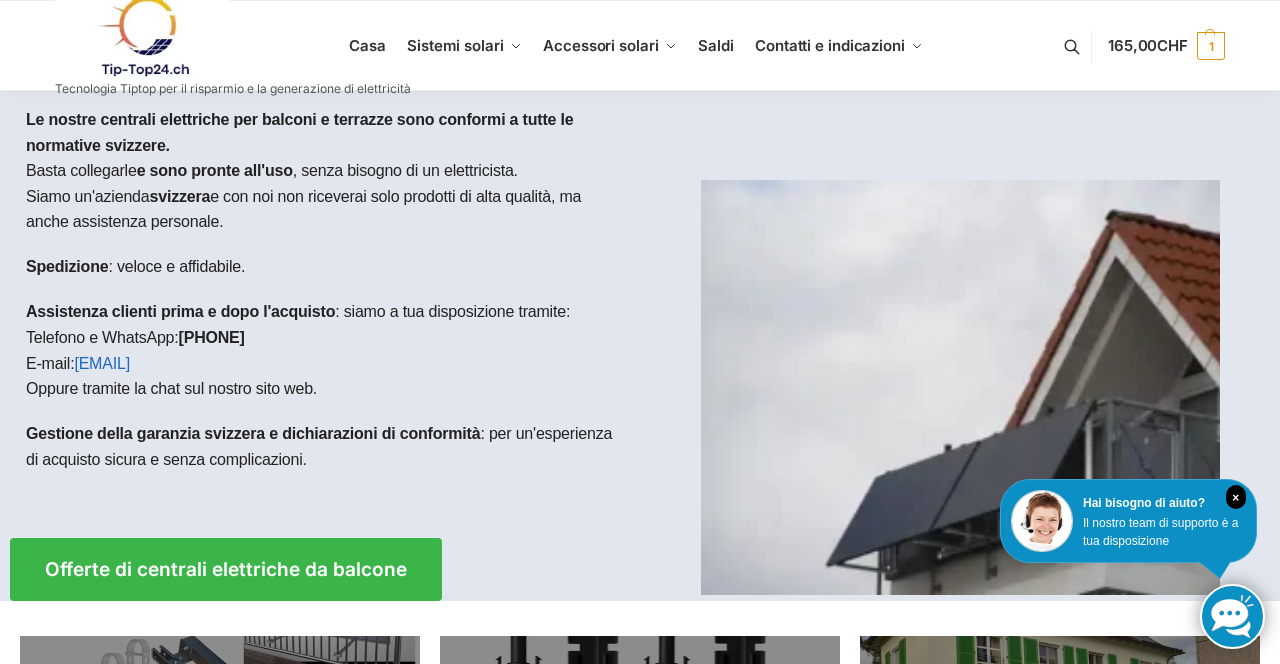scroll, scrollTop: 0, scrollLeft: 0, axis: both 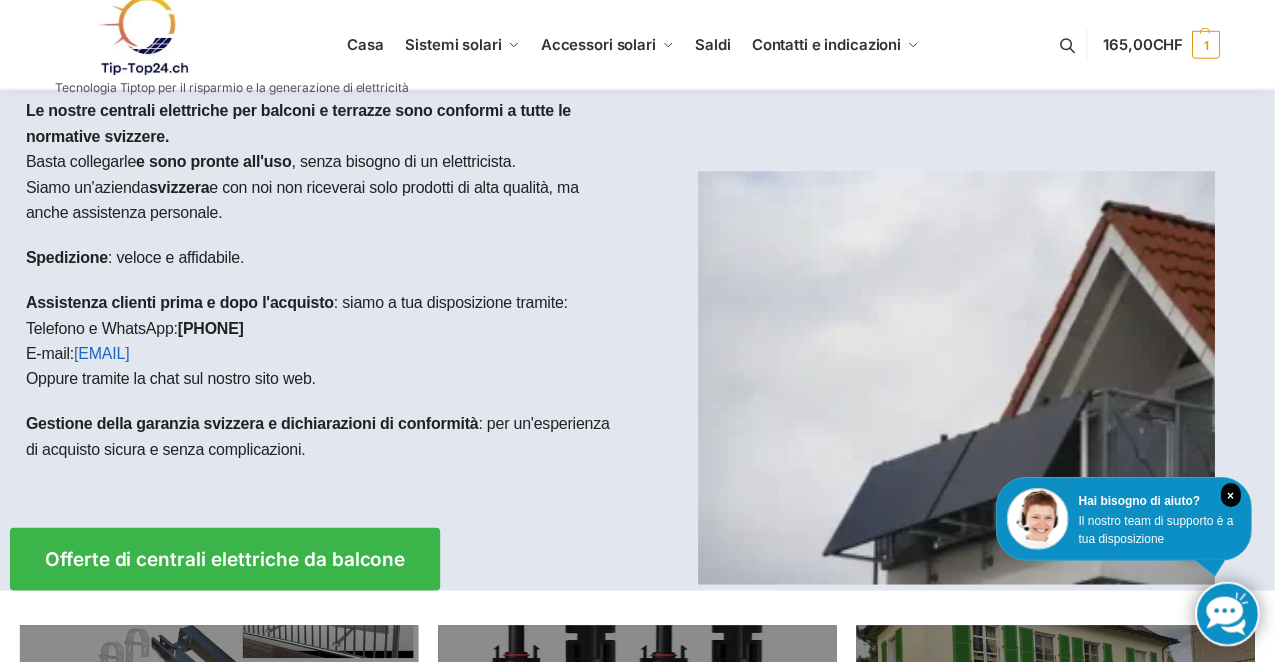 click at bounding box center (233, 35) 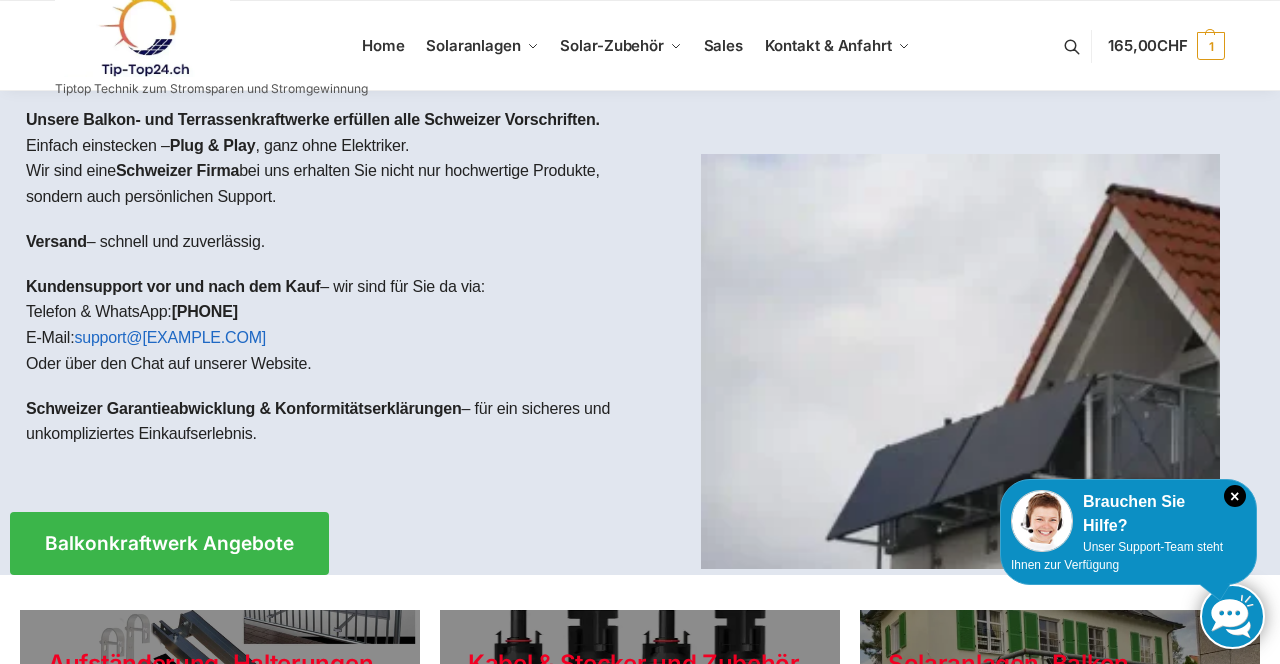 scroll, scrollTop: 0, scrollLeft: 0, axis: both 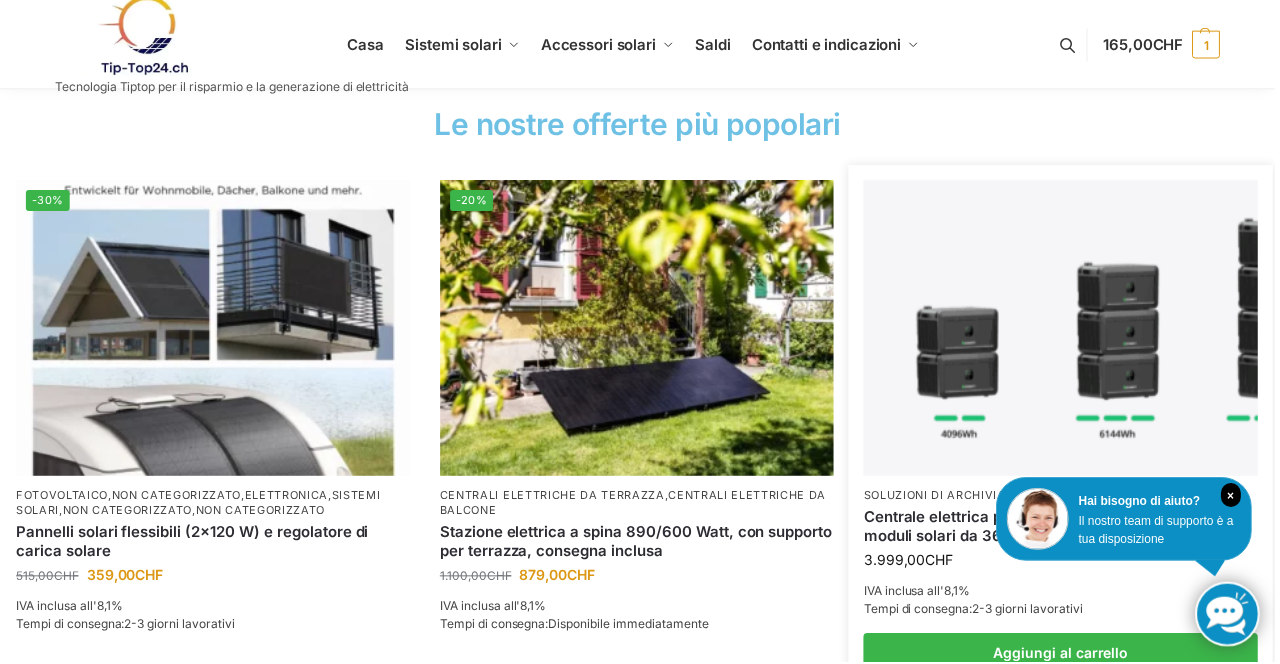 click at bounding box center [1065, 329] 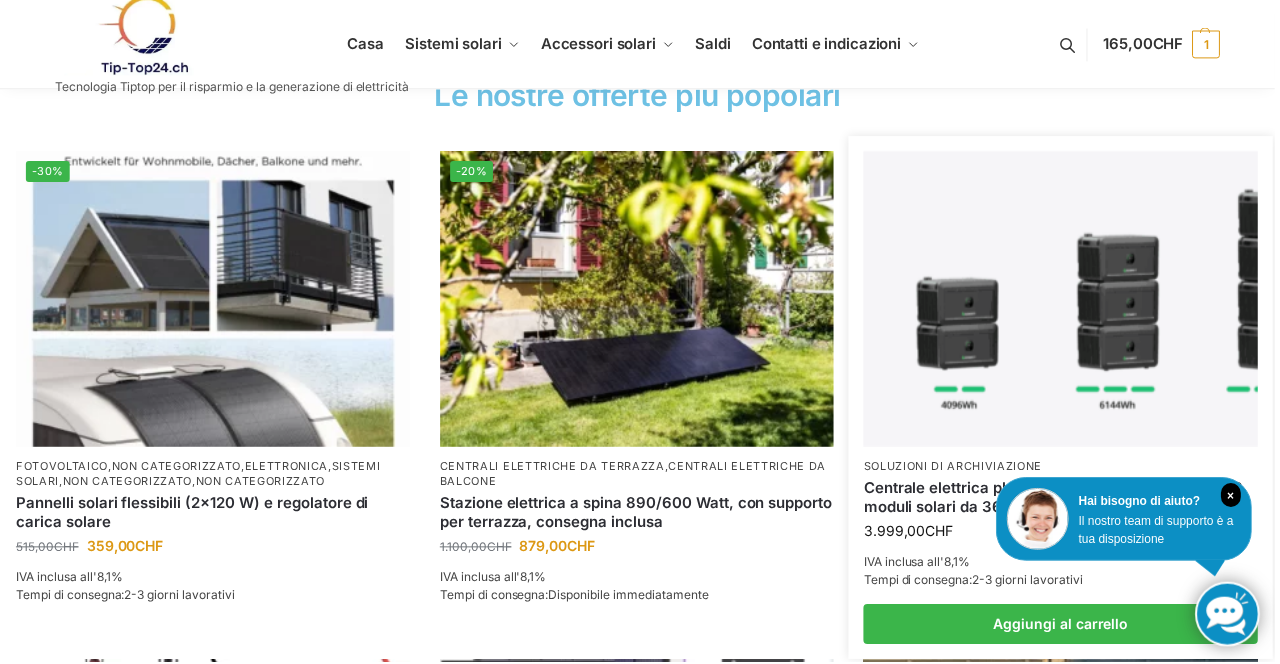 scroll, scrollTop: 845, scrollLeft: 0, axis: vertical 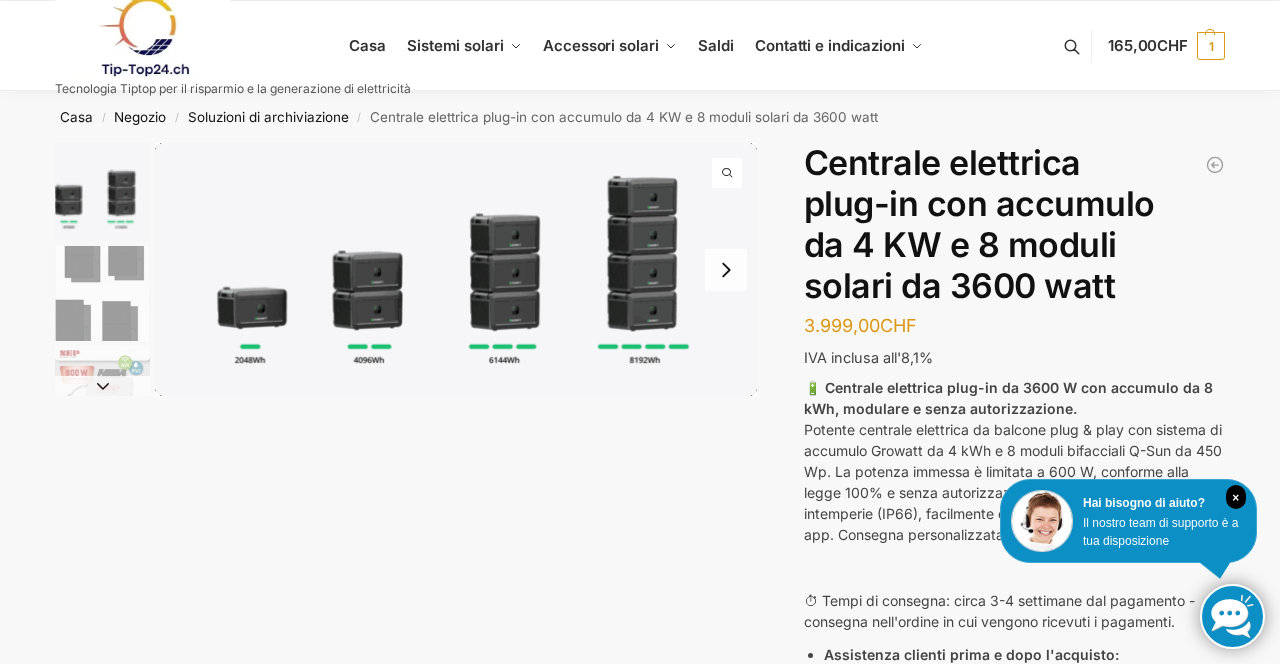 click on "Descrizione
3.999,00   CHF
Aggiungi al carrello
Centrale elettrica da balcone con modulo solare da 890 watt e accumulo Zendure da 1 kW/h
2.499,00   CHF   Prezzo originale: 2.499,00 CHF 1.599,00   CHF" at bounding box center (640, 636) 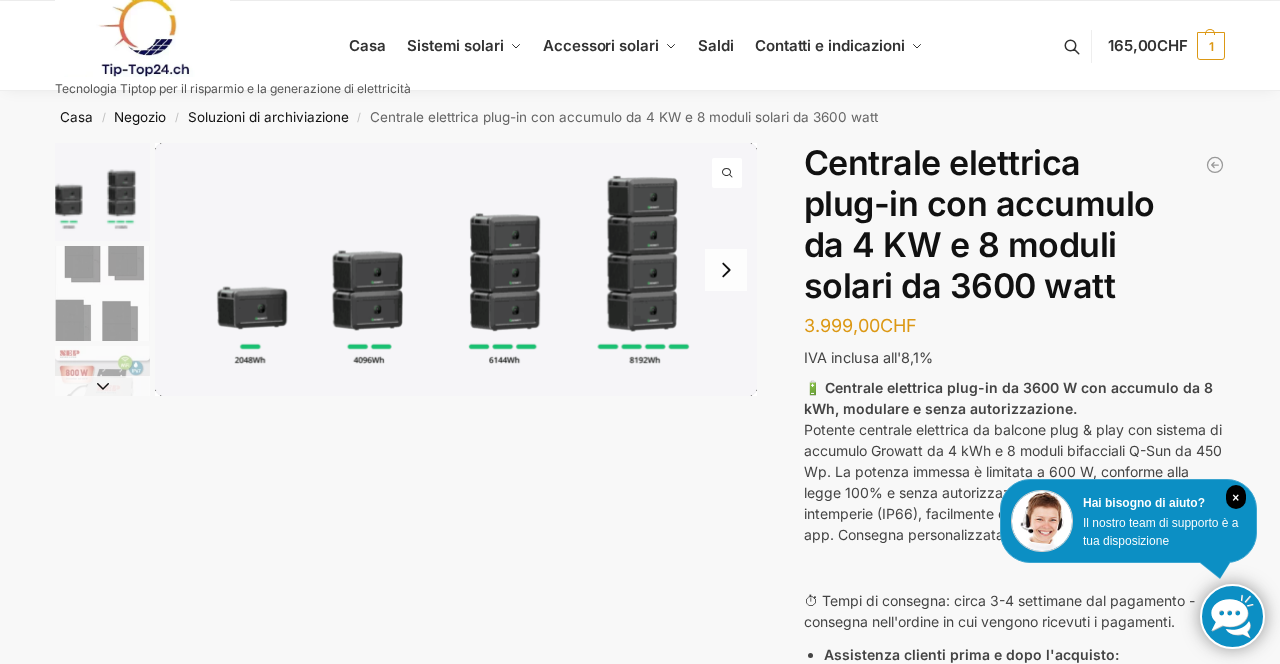 click at bounding box center (456, 269) 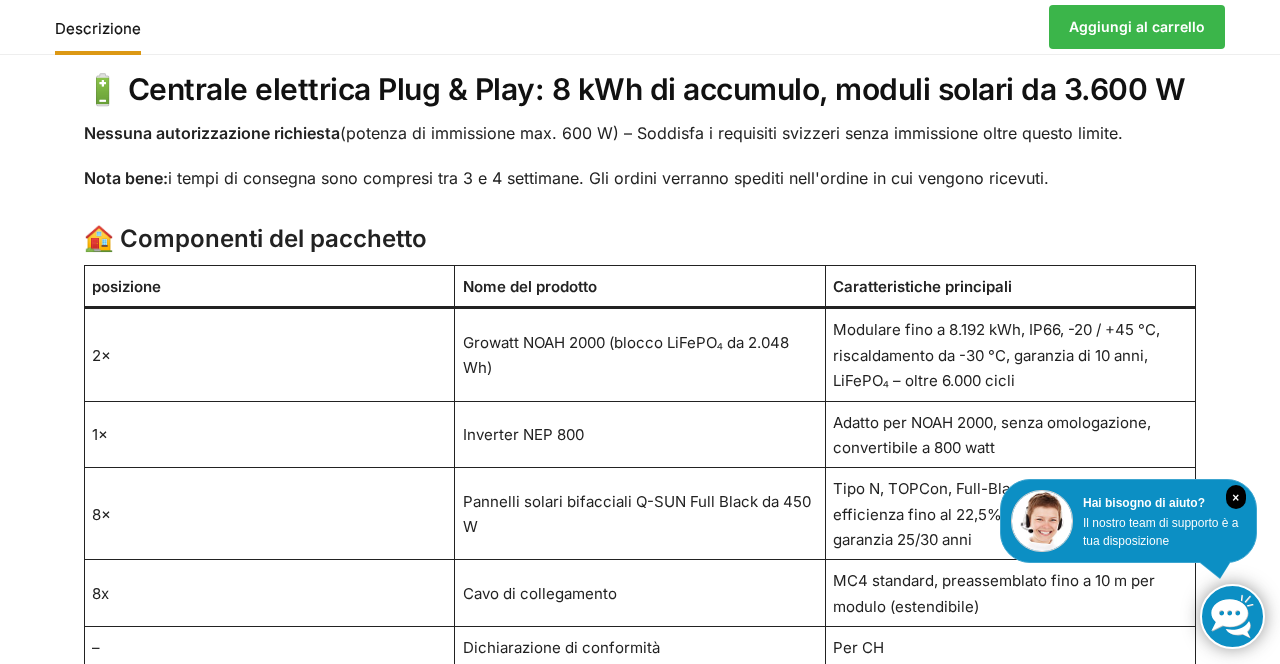 scroll, scrollTop: 1203, scrollLeft: 0, axis: vertical 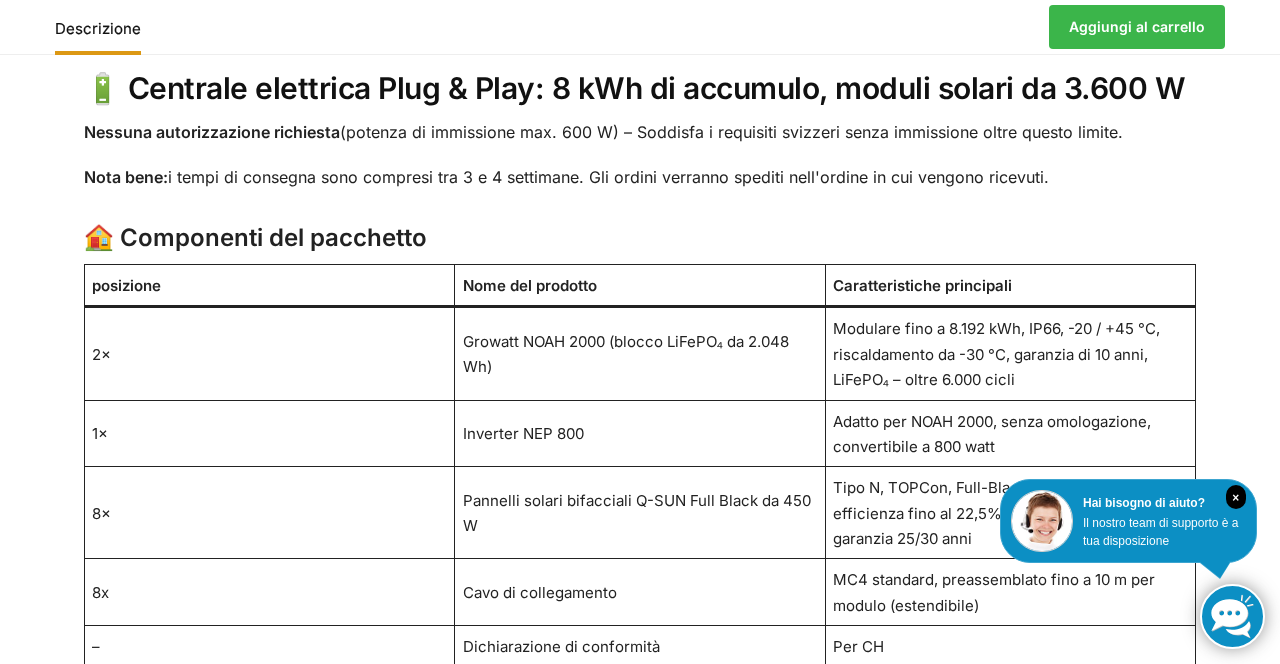 click on "Descrizione
🔋 Centrale elettrica Plug & Play: 8 kWh di accumulo, moduli solari da 3.600 W
Nessuna autorizzazione richiesta  (potenza di immissione max. 600 W) – Soddisfa i requisiti svizzeri senza immissione oltre questo limite.
Nota bene:  i tempi di consegna sono compresi tra 3 e 4 settimane. Gli ordini verranno spediti nell'ordine in cui vengono ricevuti.
🏠 Componenti del pacchetto
posizione Nome del prodotto Caratteristiche principali 2× Growatt NOAH 2000 (blocco LiFePO₄ da 2.048 Wh) Modulare fino a 8.192 kWh, IP66, -20 / +45 °C, riscaldamento da -30 °C, garanzia di 10 anni, LiFePO₄ – oltre 6.000 cicli 1× Inverter NEP 800 Adatto per NOAH 2000, senza omologazione, convertibile a 800 watt 8× Pannelli solari bifacciali Q-SUN Full Black da 450 W Tipo N, TOPCon, Full-Black, 108 mezze celle, efficienza fino al 22,5%, mono/vetro-vetro, garanzia 25/30 anni 8x Cavo di collegamento – Dichiarazione di conformità" at bounding box center [640, 810] 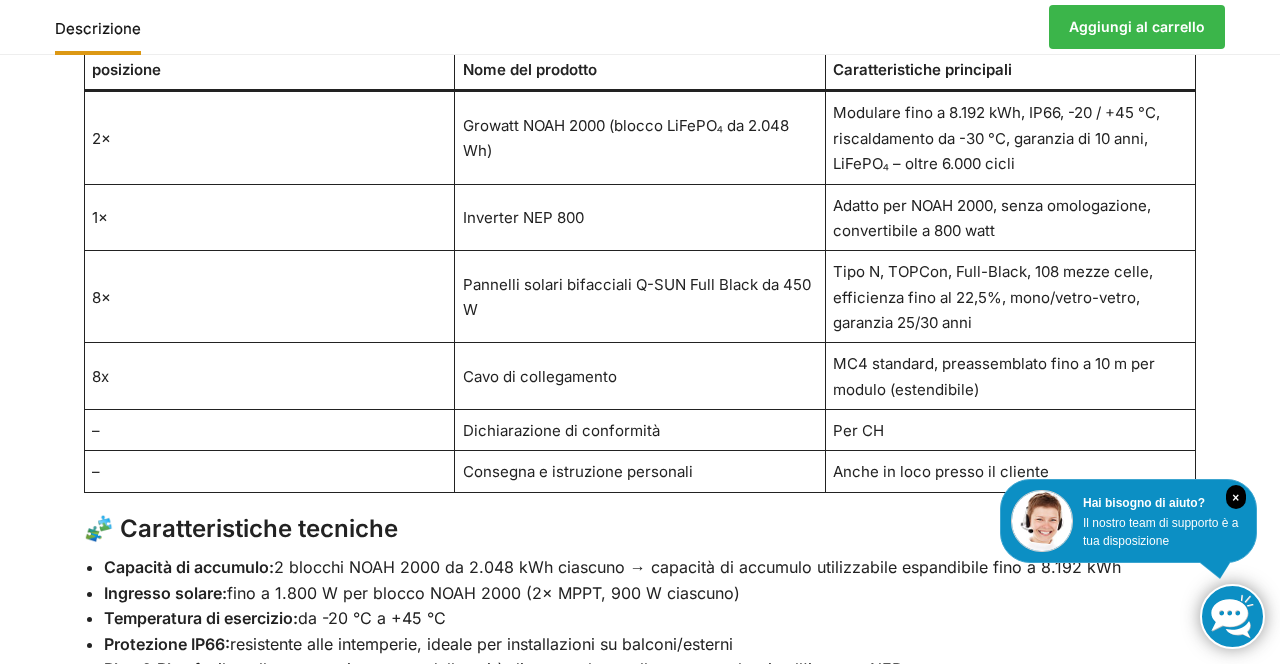 scroll, scrollTop: 1413, scrollLeft: 0, axis: vertical 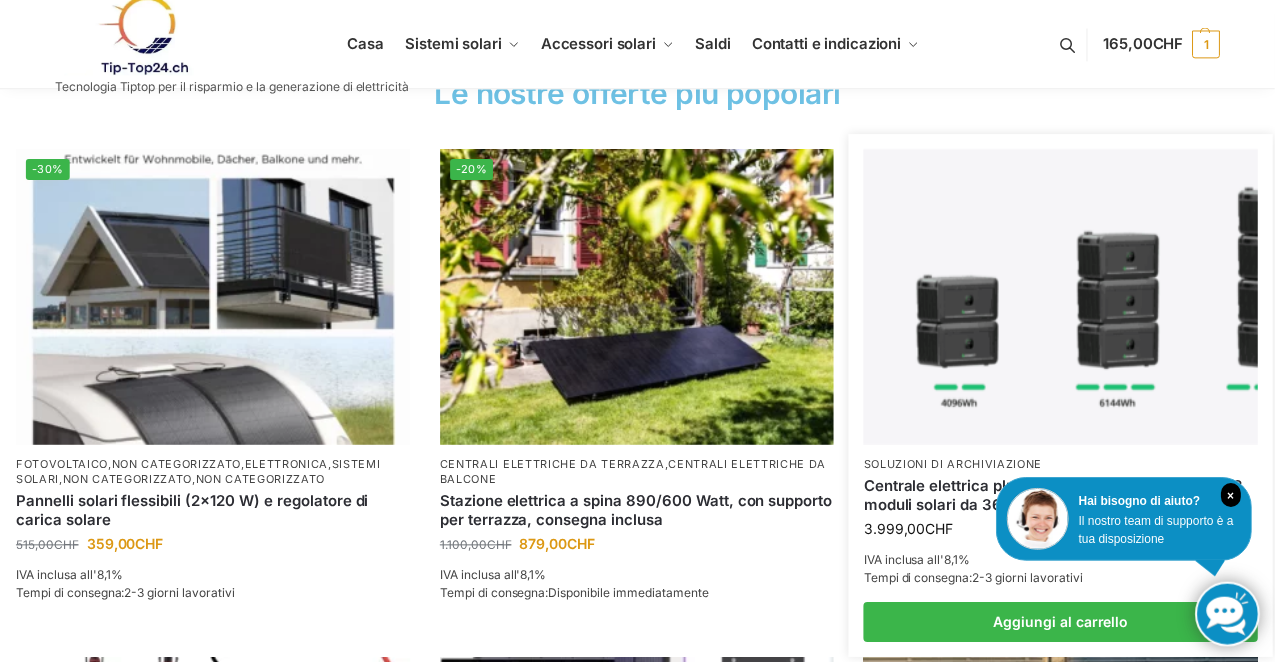 click at bounding box center [1065, 298] 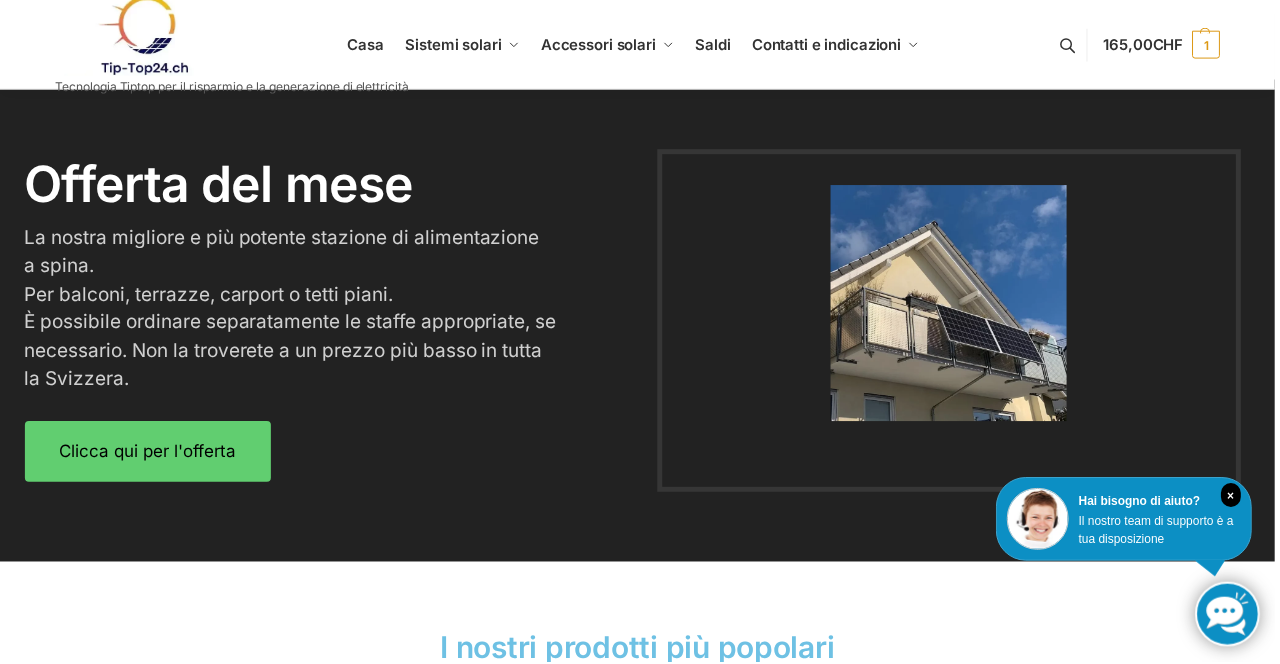 scroll, scrollTop: 2452, scrollLeft: 0, axis: vertical 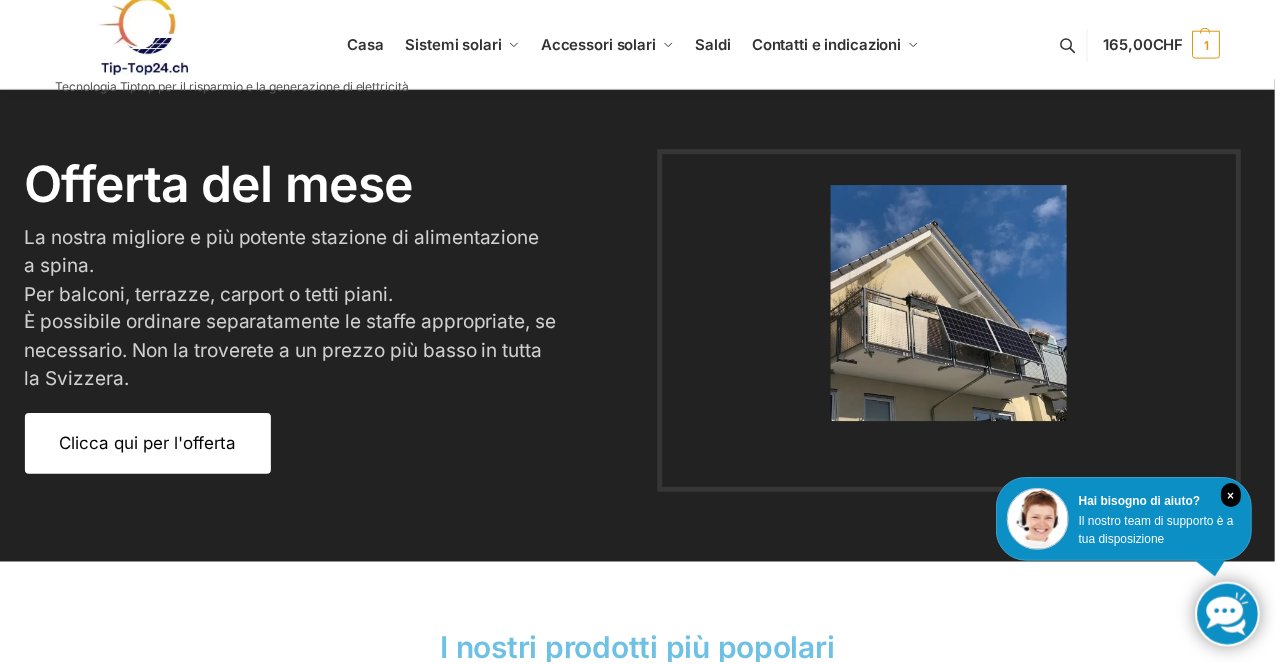 click on "Clicca qui per l'offerta" at bounding box center [148, 445] 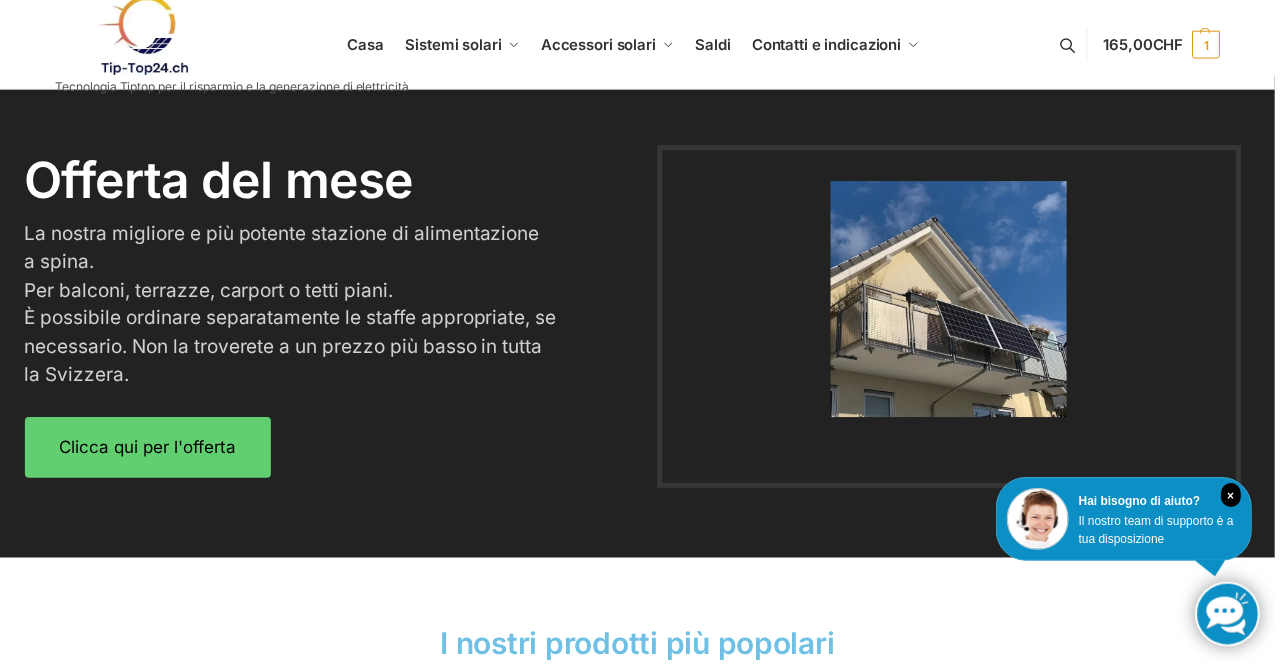 scroll, scrollTop: 2516, scrollLeft: 0, axis: vertical 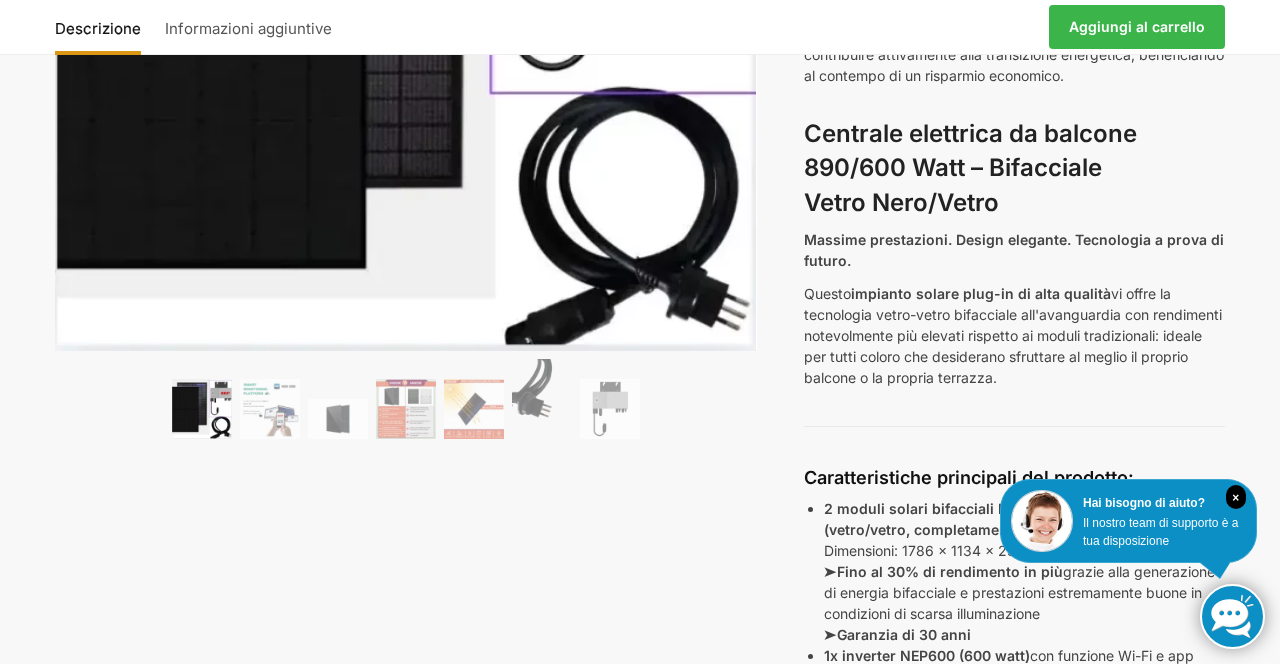 click on "🔍
Precedente Prossimo
Descrizione
Informazioni aggiuntive
700,00   CHF   Prezzo originale: 700,00 CHF 599,00   CHF Il prezzo attuale è: 599,00 CHF.
Aggiungi al carrello
Centrale elettrica da balcone 600/810 Watt Fullblack
610,00   CHF   Prezzo originale: 610,00 CHF 439,00   CHF Il prezzo attuale è: 439,00 CHF.
1.100,00   CHF   CHF" at bounding box center [640, 2365] 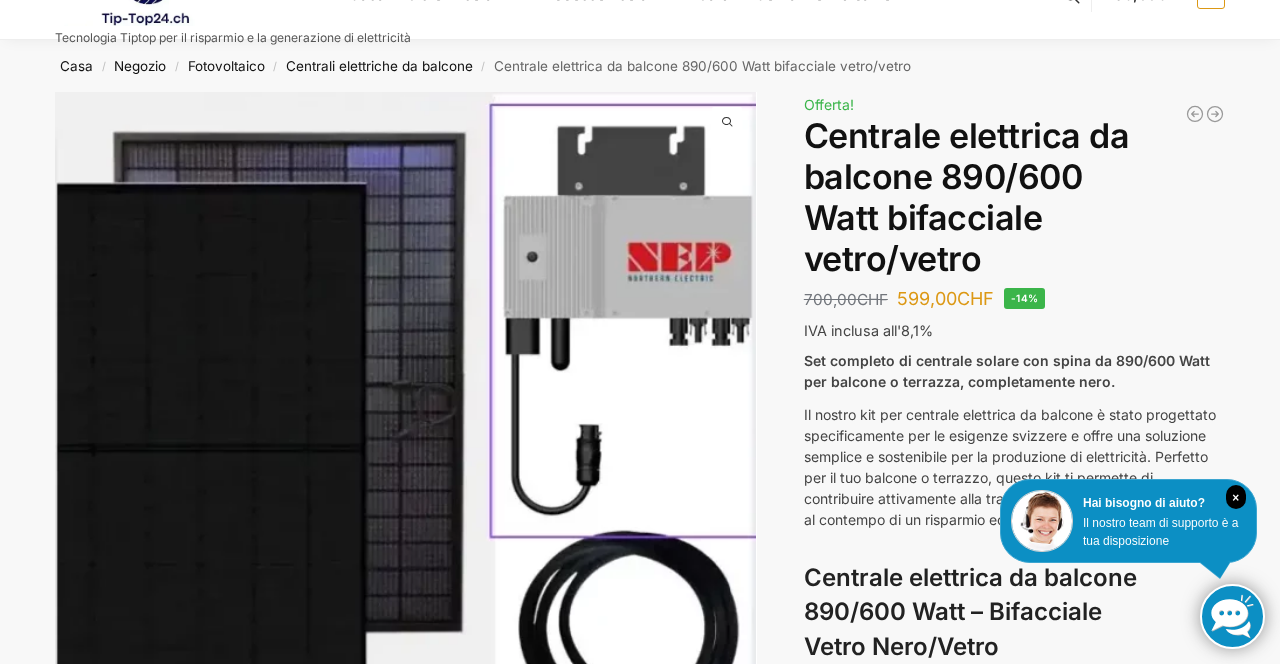 scroll, scrollTop: 44, scrollLeft: 0, axis: vertical 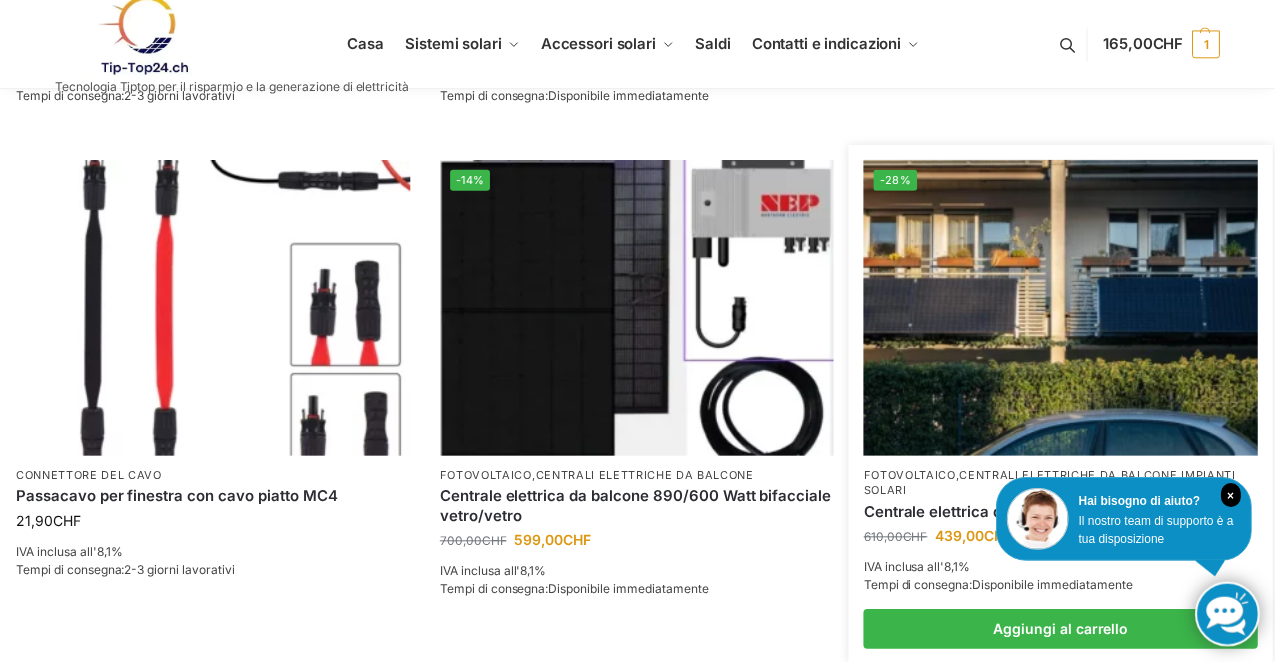 click at bounding box center (1065, 309) 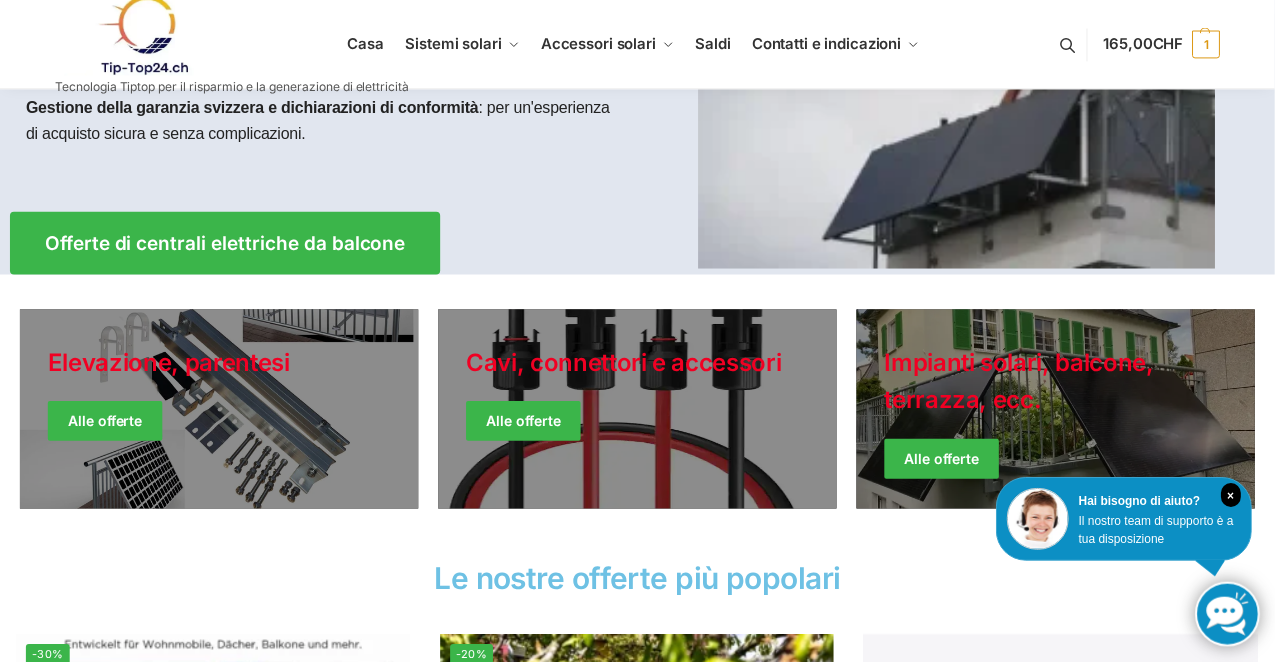 scroll, scrollTop: 324, scrollLeft: 0, axis: vertical 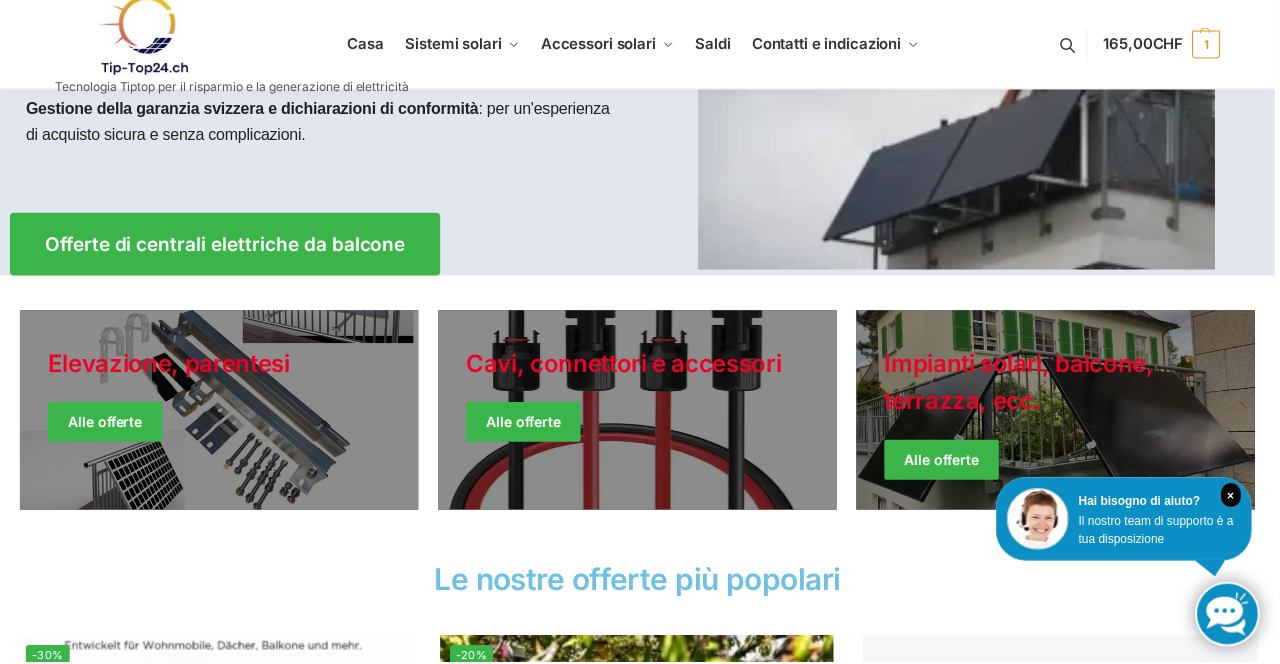 click at bounding box center (1060, 412) 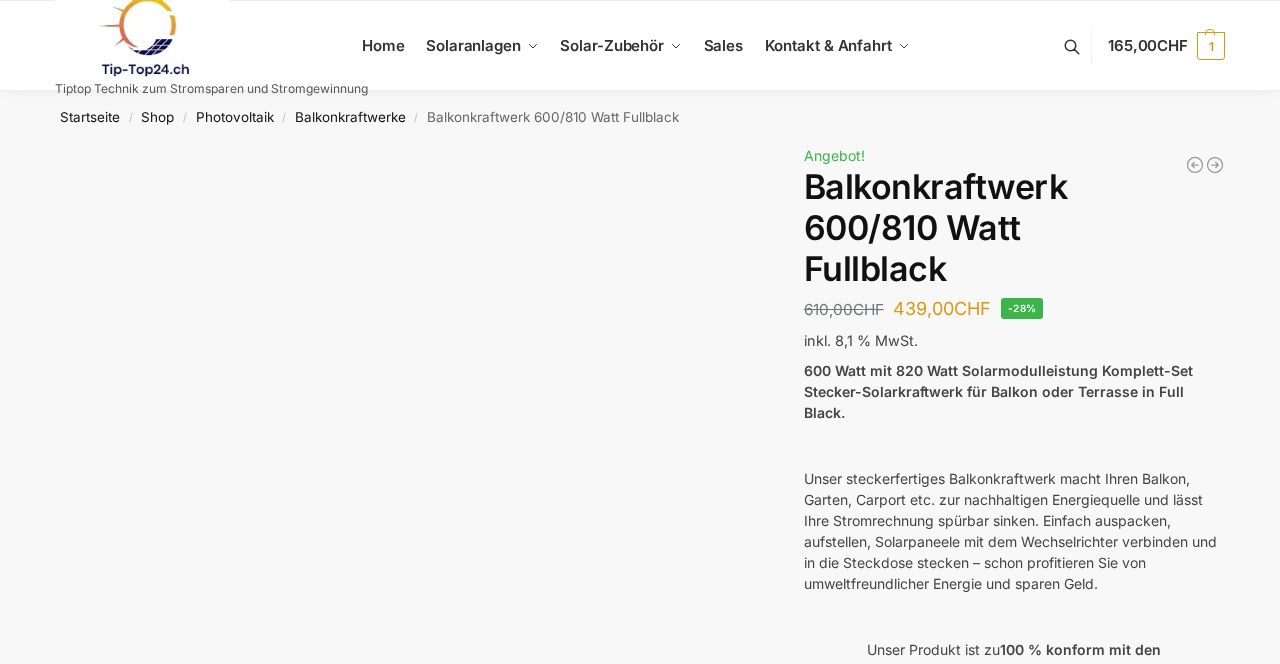 scroll, scrollTop: 0, scrollLeft: 0, axis: both 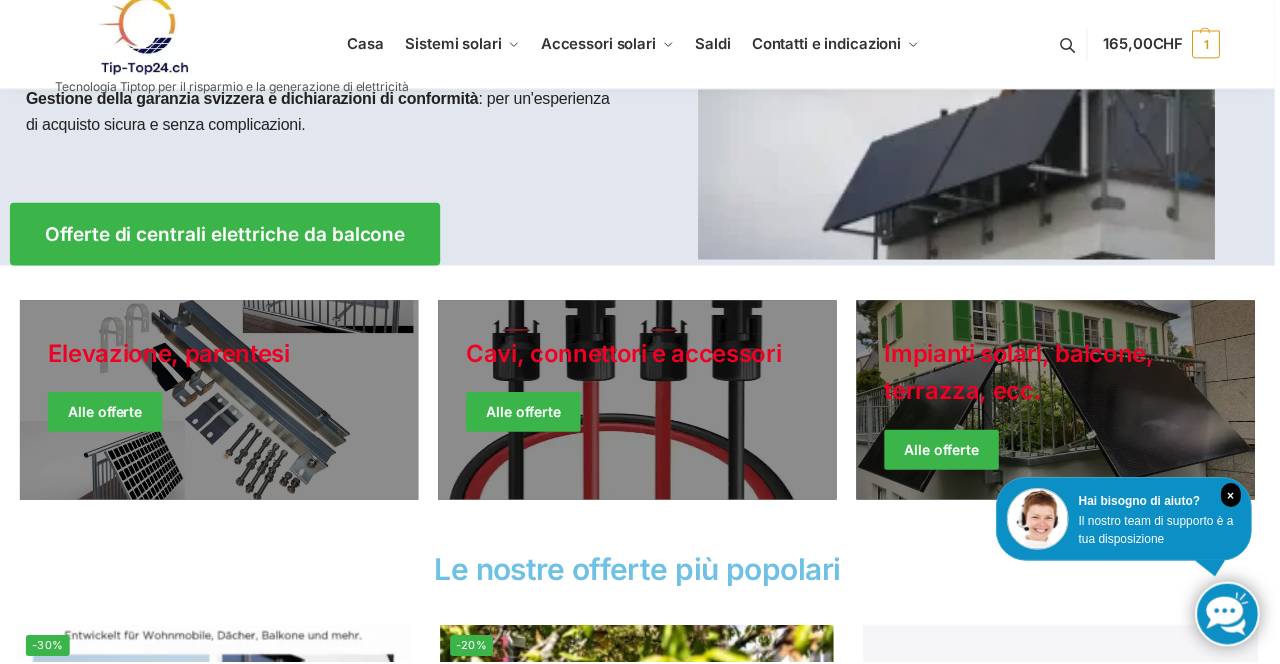 click at bounding box center (1060, 402) 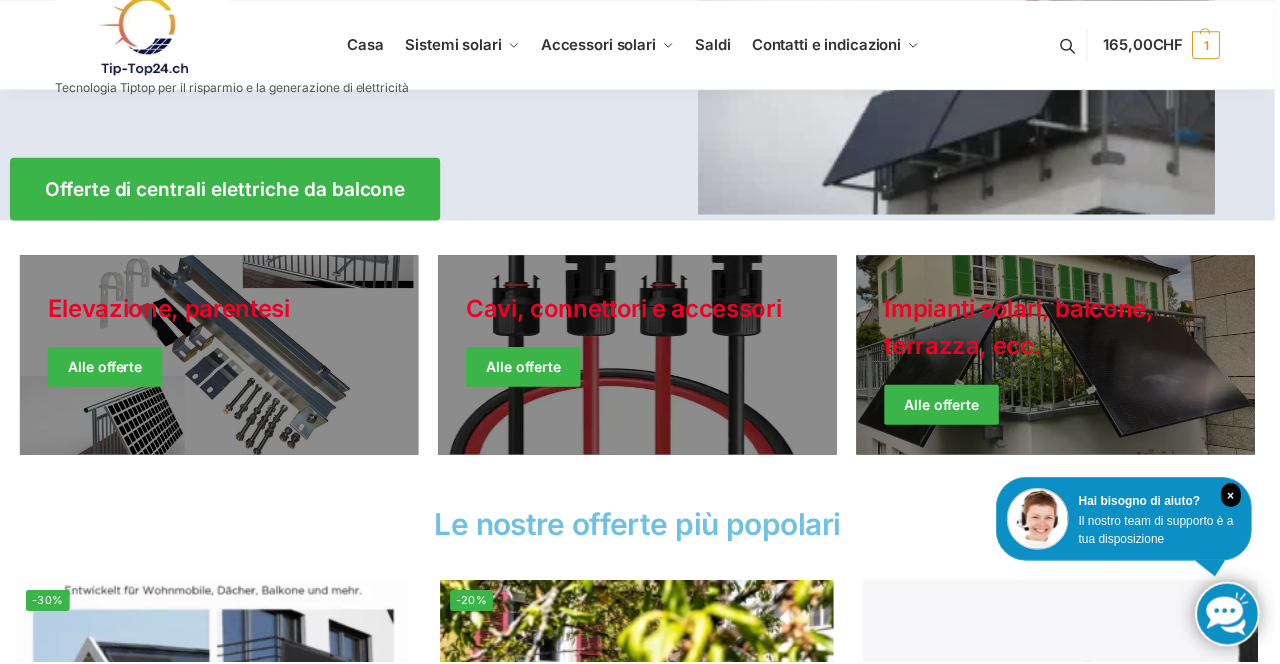 scroll, scrollTop: 398, scrollLeft: 0, axis: vertical 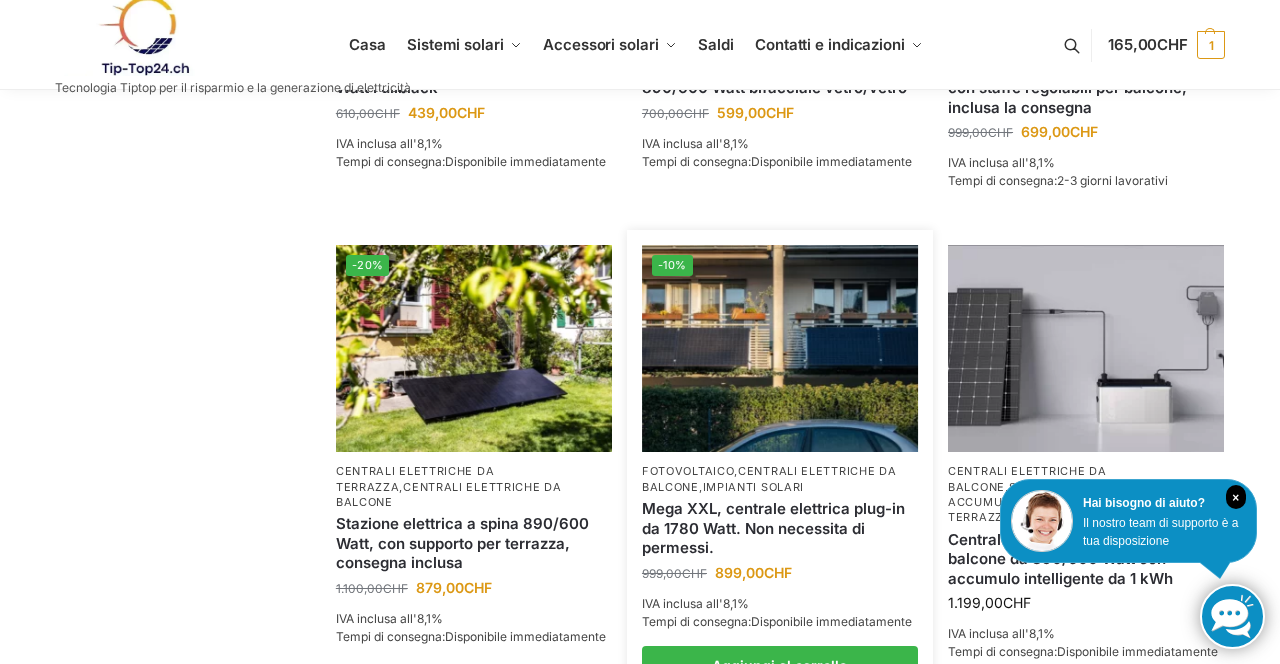 click on "centrali elettriche da balcone" at bounding box center (769, 478) 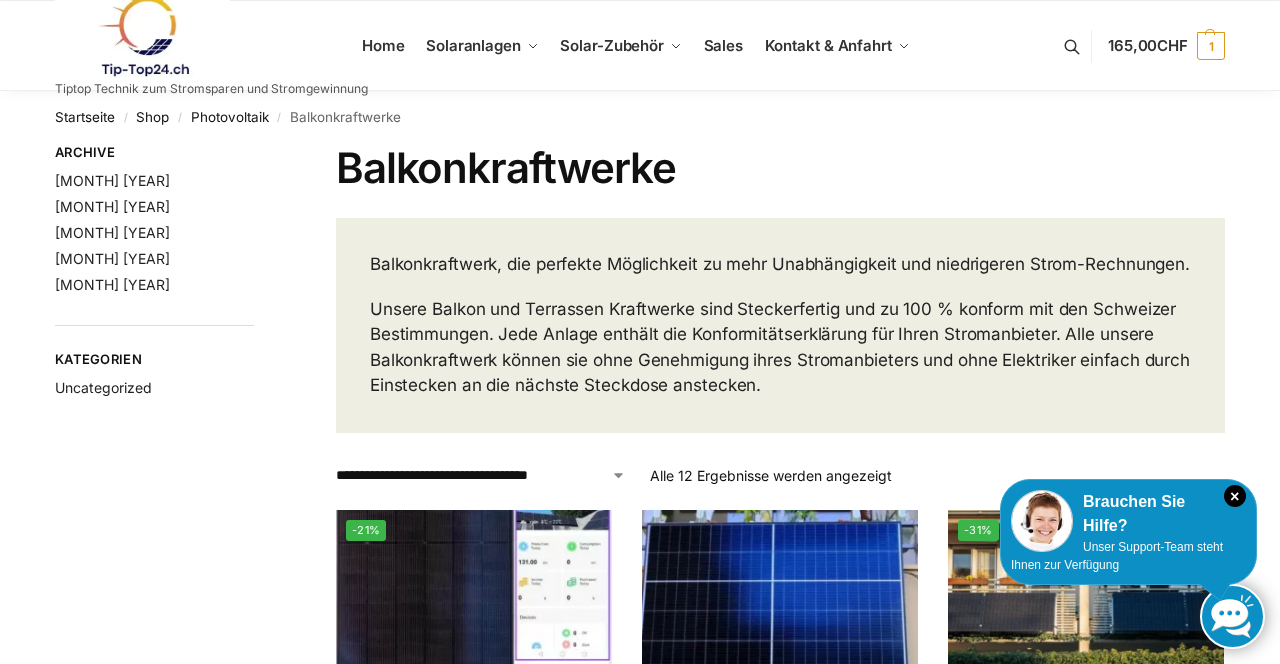 scroll, scrollTop: 0, scrollLeft: 0, axis: both 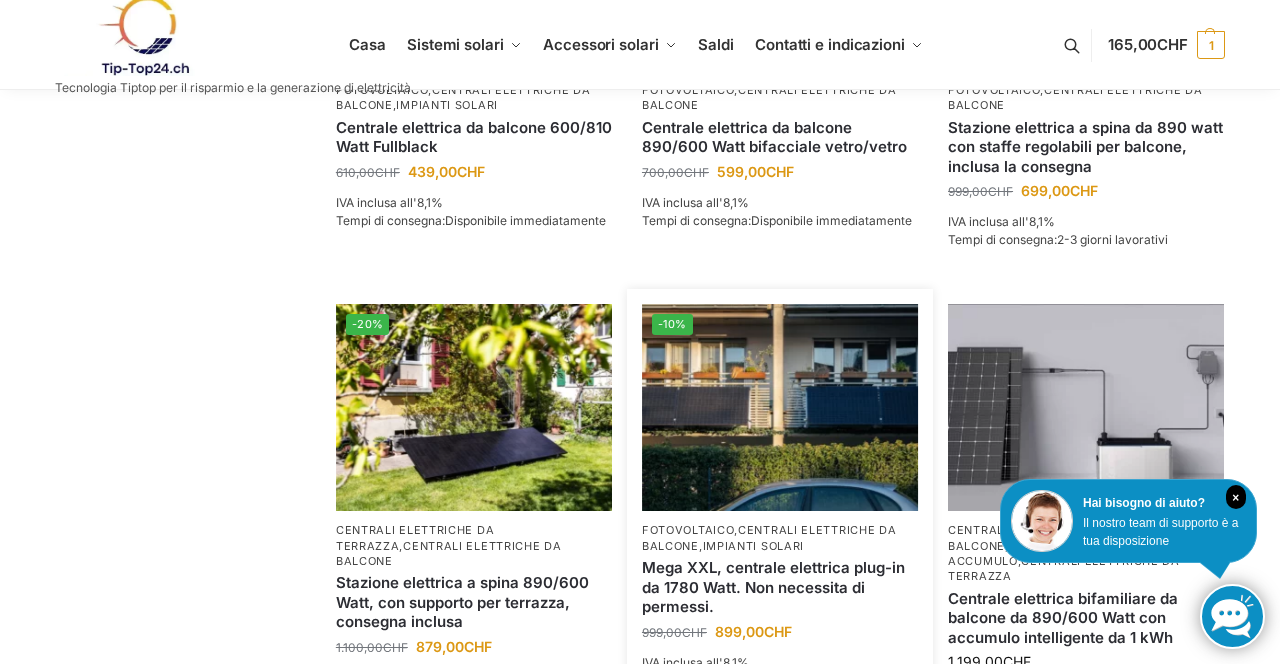 click at bounding box center (780, 407) 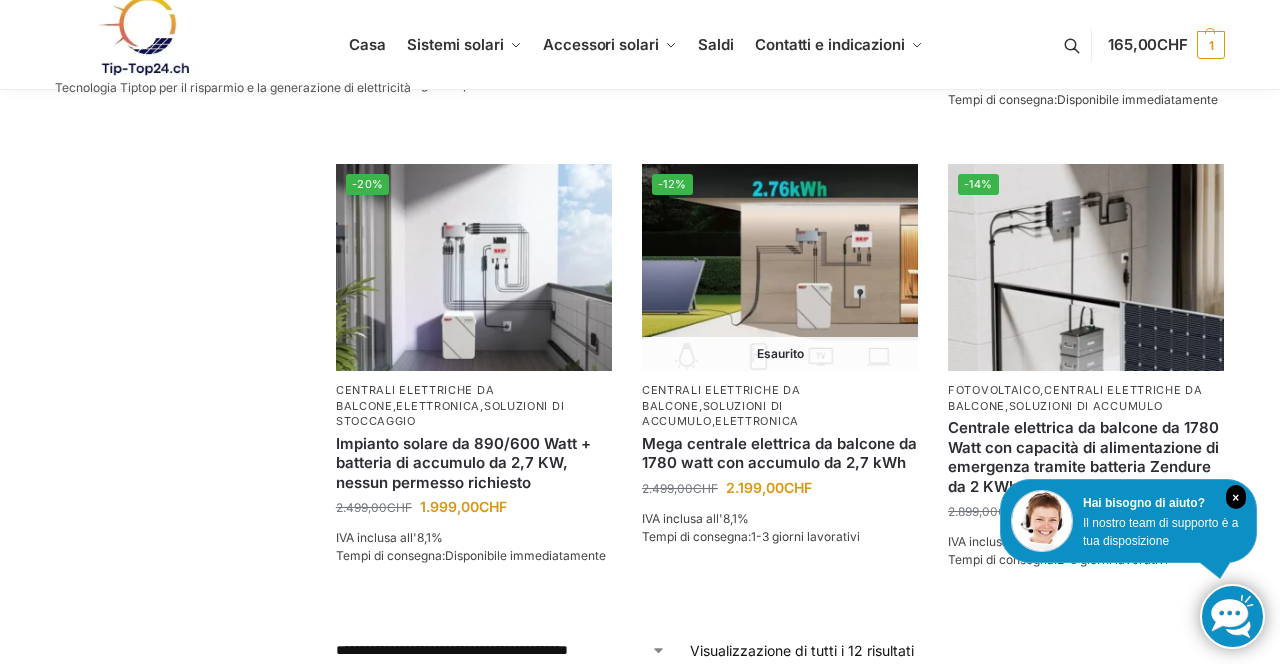 scroll, scrollTop: 1766, scrollLeft: 0, axis: vertical 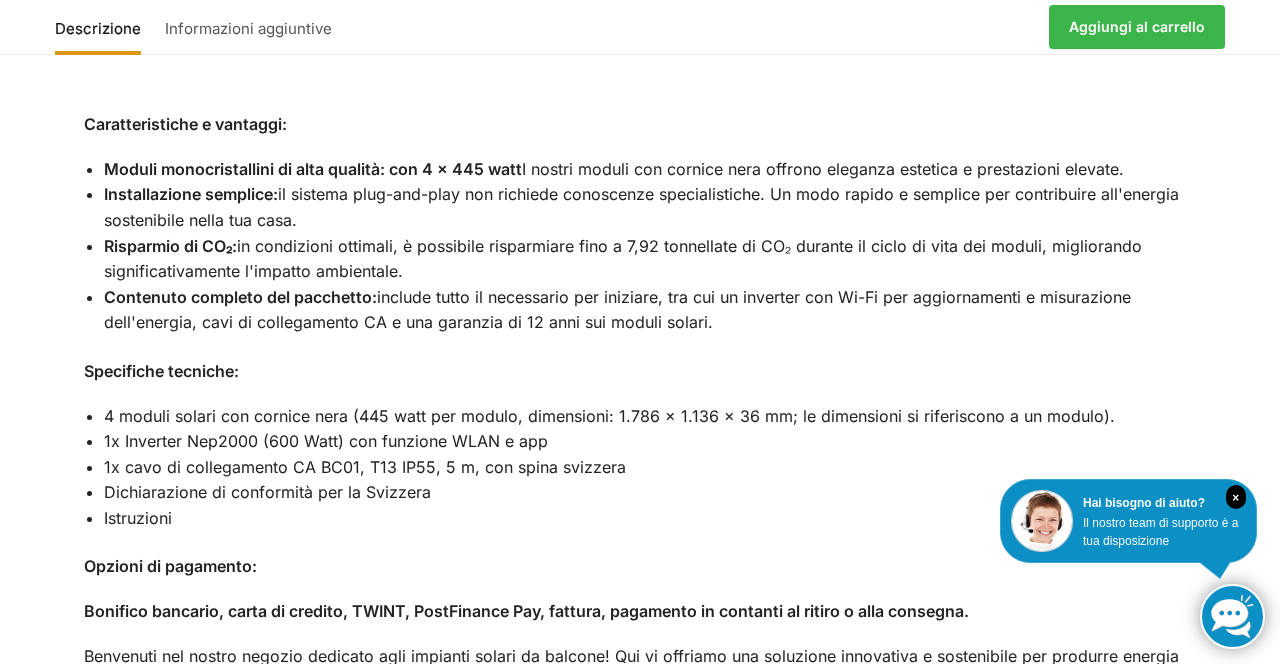 click on "Descrizione
Informazioni aggiuntive
Set completo di impianto solare a spina per balcone o terrazza in design completamente nero
Con la nostra centrale elettrica da balcone con spina, puoi trasformare il tuo balcone, giardino, posto auto coperto o patio in una fonte di energia sostenibile. La nostra centrale elettrica da balcone ridurrà drasticamente la tua bolletta elettrica. Questo set solare da balcone con spina ti permette di iniziare a generare energia immediatamente con il minimo sforzo:
Basta disimballarlo e installarlo, collegare i connettori dell'inverter a quelli dei moduli solari e collegarlo alla presa di corrente. Goditi i vantaggi di una produzione di energia ecosostenibile, risparmiando denaro.
La nostra centrale elettrica da balcone è conforme al 100%  ai requisiti di legge svizzeri  . Tutti i nostri set sono quindi dotati di  dichiarazione di conformità  svizzera ." at bounding box center (640, 497) 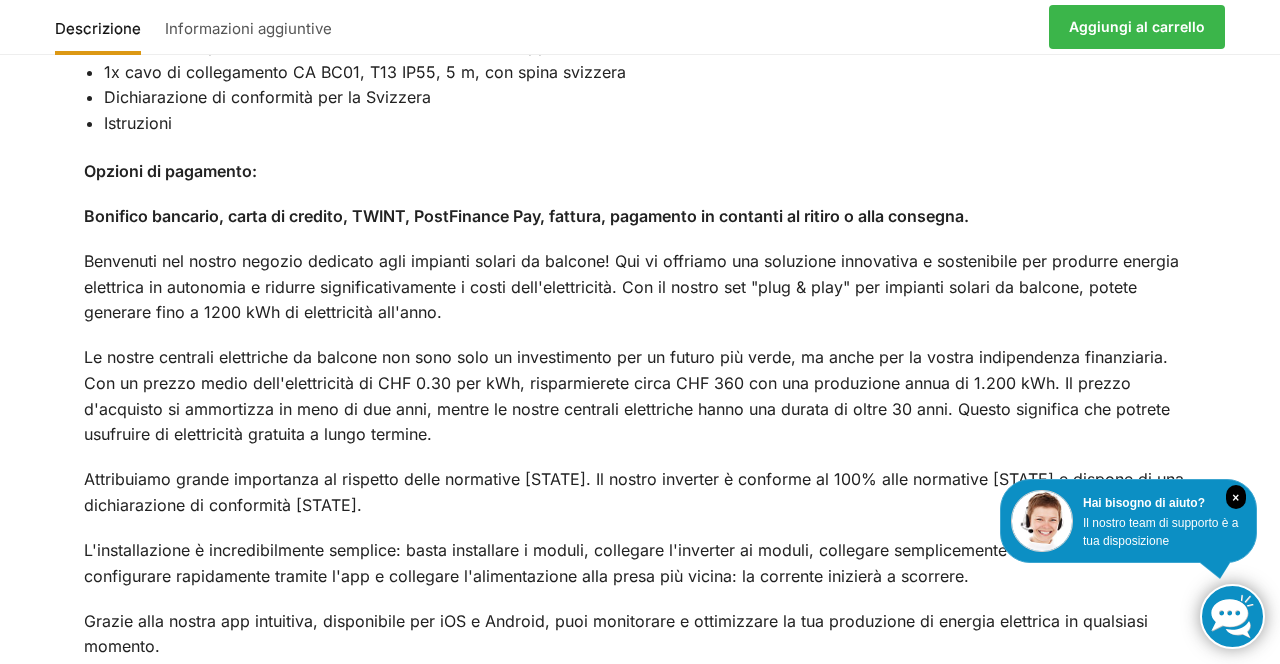 scroll, scrollTop: 2736, scrollLeft: 0, axis: vertical 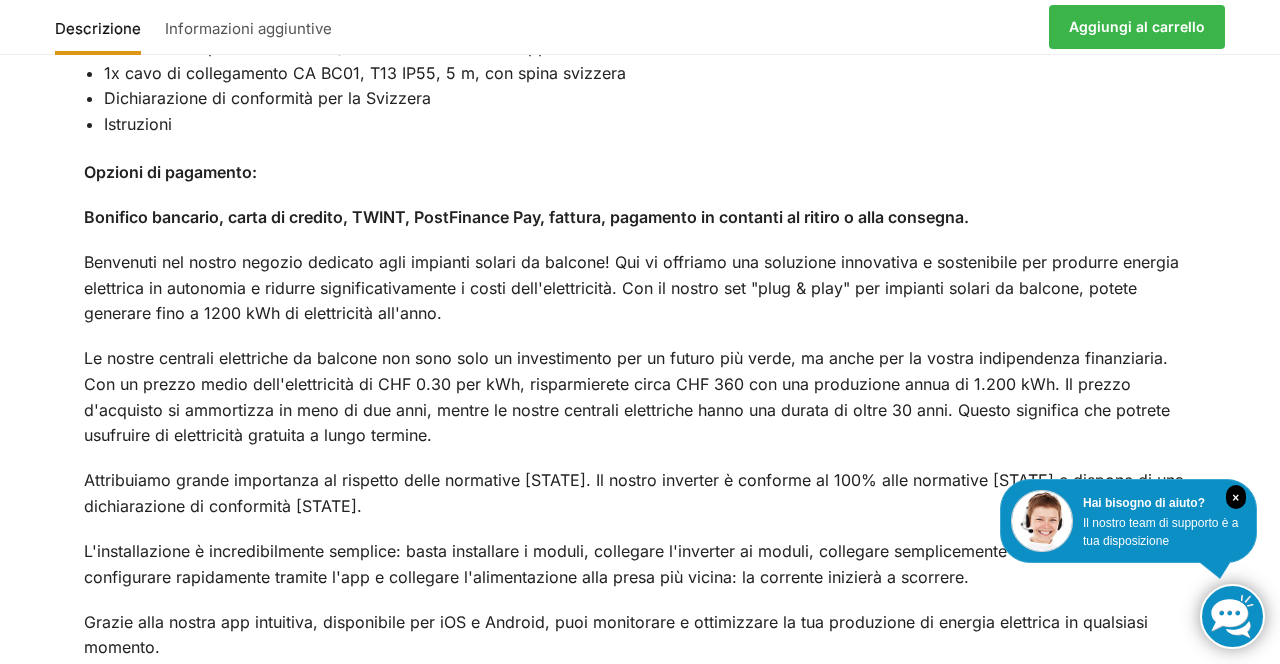 click on "Descrizione
Informazioni aggiuntive
Set completo di impianto solare a spina per balcone o terrazza in design completamente nero
Con la nostra centrale elettrica da balcone con spina, puoi trasformare il tuo balcone, giardino, posto auto coperto o patio in una fonte di energia sostenibile. La nostra centrale elettrica da balcone ridurrà drasticamente la tua bolletta elettrica. Questo set solare da balcone con spina ti permette di iniziare a generare energia immediatamente con il minimo sforzo:
Basta disimballarlo e installarlo, collegare i connettori dell'inverter a quelli dei moduli solari e collegarlo alla presa di corrente. Goditi i vantaggi di una produzione di energia ecosostenibile, risparmiando denaro.
La nostra centrale elettrica da balcone è conforme al 100%  ai requisiti di legge svizzeri  . Tutti i nostri set sono quindi dotati di  dichiarazione di conformità  svizzera ." at bounding box center (640, 103) 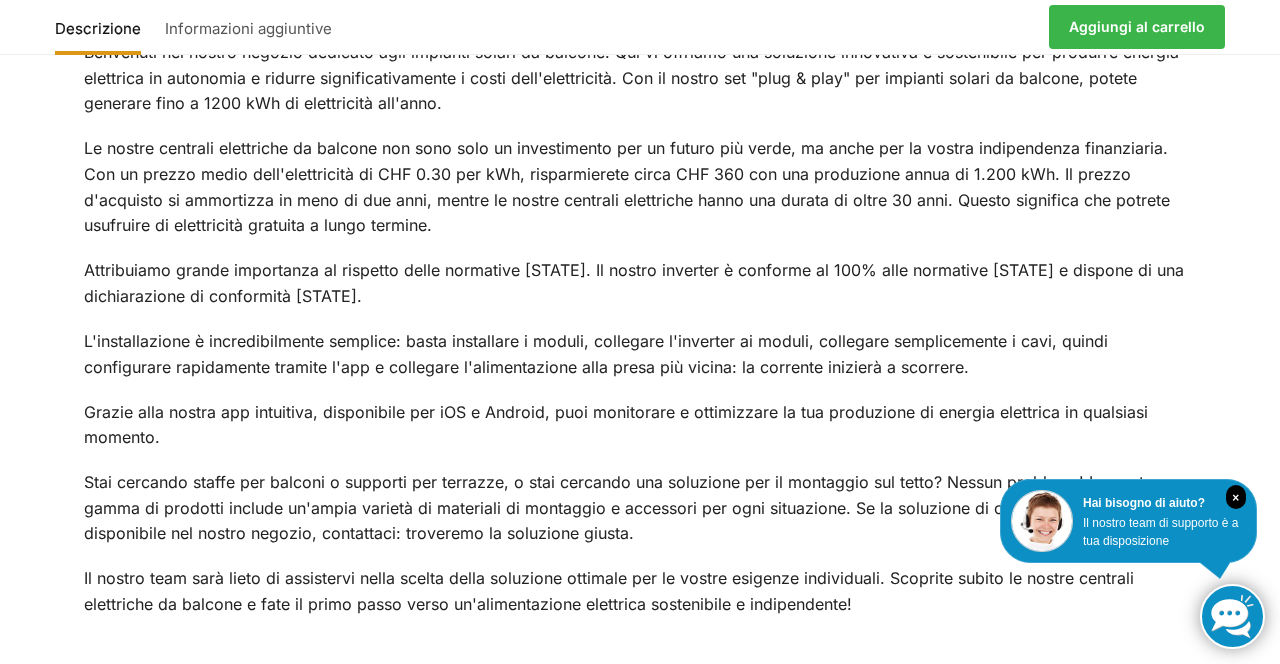 scroll, scrollTop: 2947, scrollLeft: 0, axis: vertical 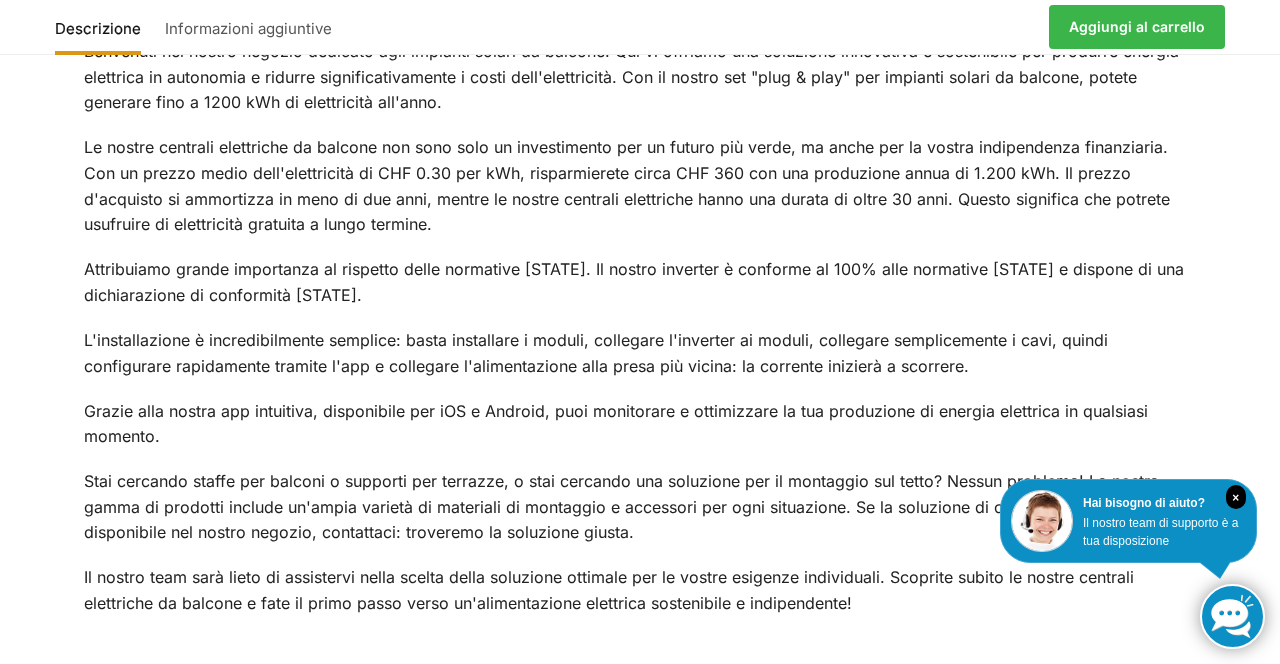 click on "Descrizione
Informazioni aggiuntive
Set completo di impianto solare a spina per balcone o terrazza in design completamente nero
Con la nostra centrale elettrica da balcone con spina, puoi trasformare il tuo balcone, giardino, posto auto coperto o patio in una fonte di energia sostenibile. La nostra centrale elettrica da balcone ridurrà drasticamente la tua bolletta elettrica. Questo set solare da balcone con spina ti permette di iniziare a generare energia immediatamente con il minimo sforzo:
Basta disimballarlo e installarlo, collegare i connettori dell'inverter a quelli dei moduli solari e collegarlo alla presa di corrente. Goditi i vantaggi di una produzione di energia ecosostenibile, risparmiando denaro.
La nostra centrale elettrica da balcone è conforme al 100%  ai requisiti di legge svizzeri  . Tutti i nostri set sono quindi dotati di  dichiarazione di conformità  svizzera ." at bounding box center [640, -108] 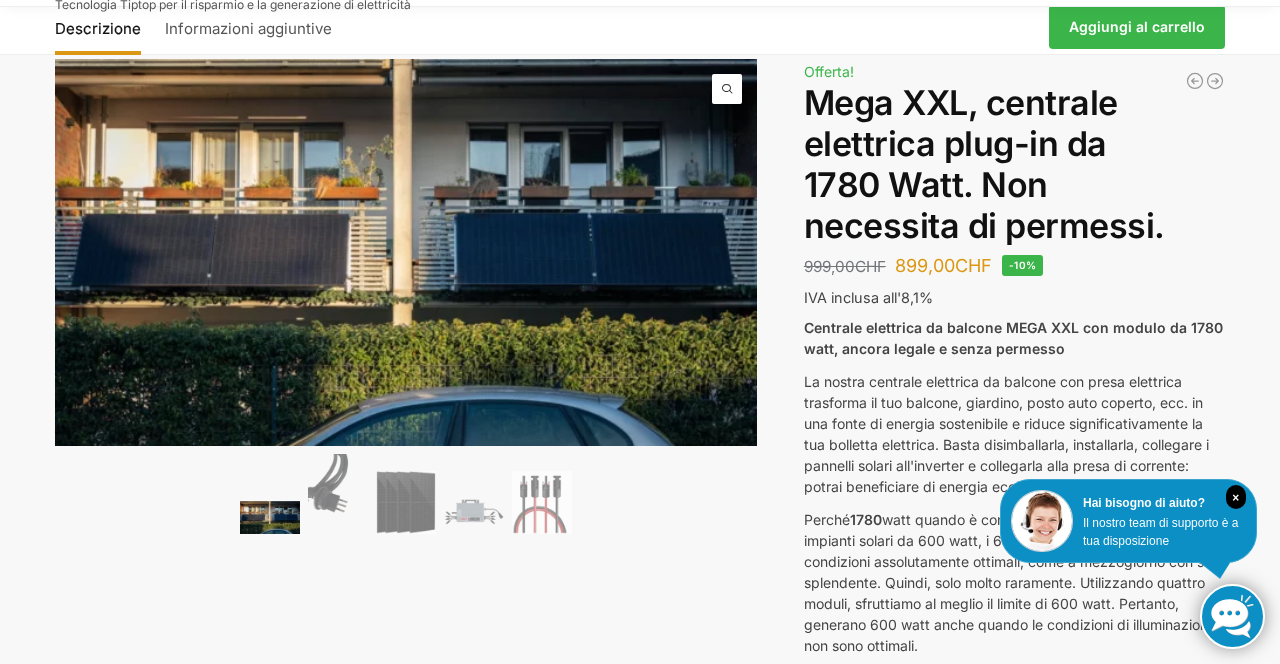 scroll, scrollTop: 0, scrollLeft: 0, axis: both 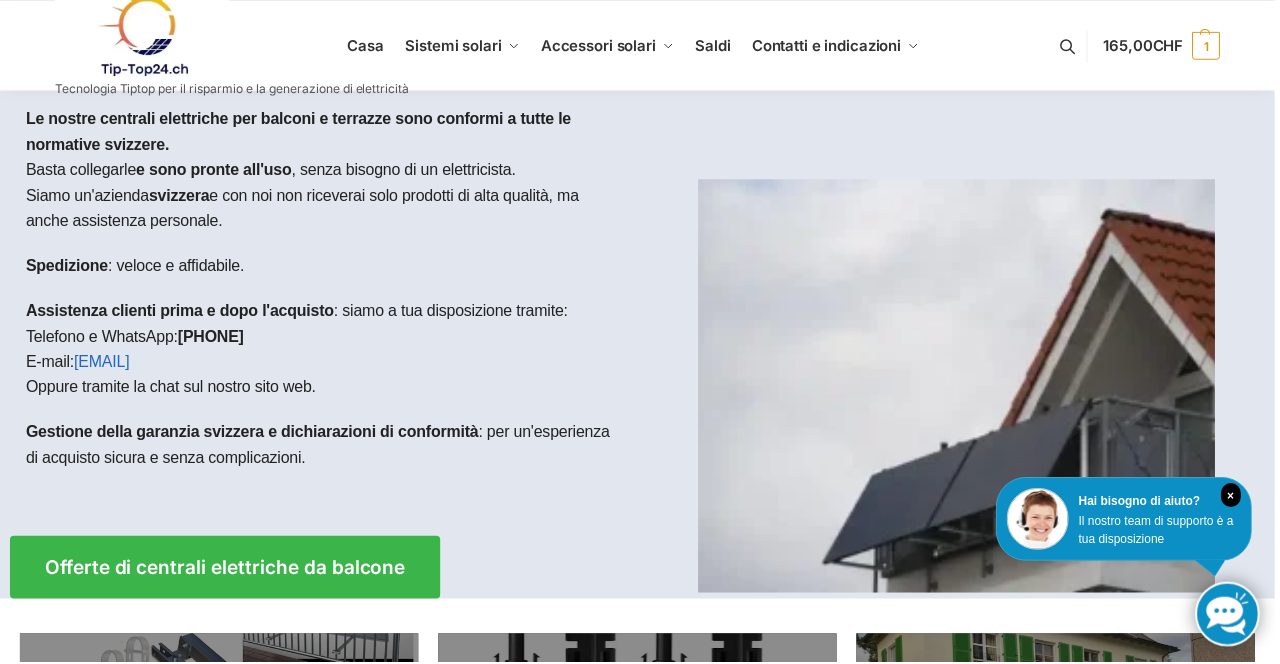 click at bounding box center [233, 36] 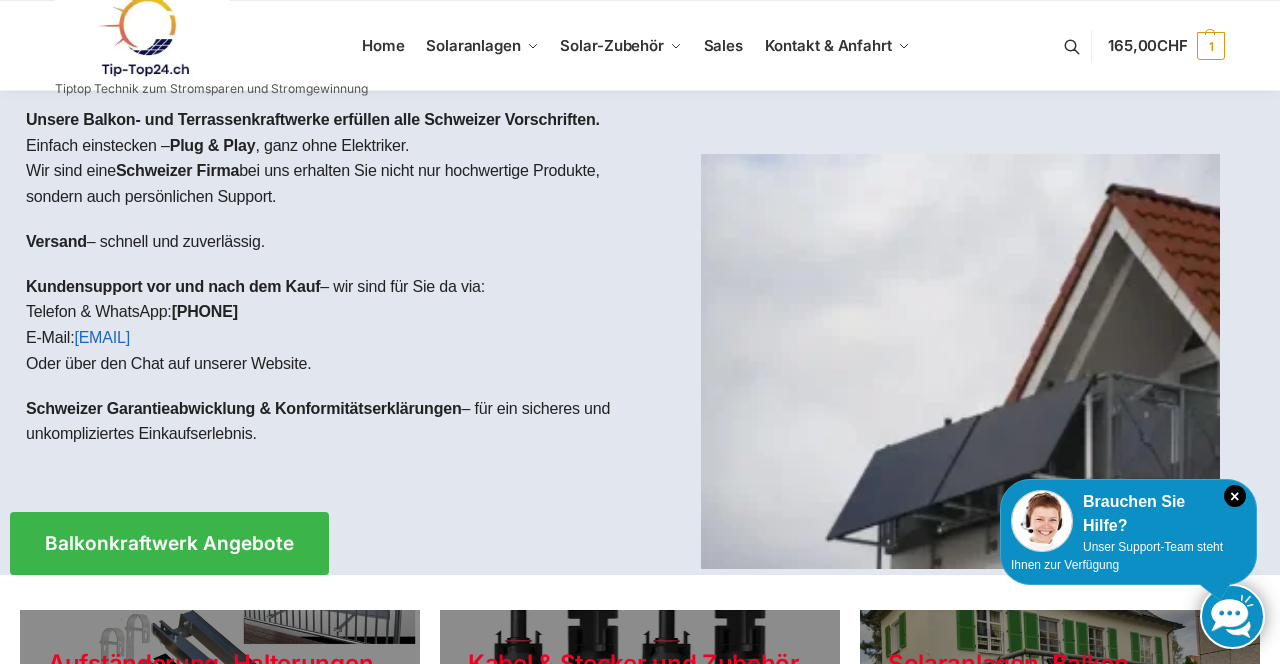 scroll, scrollTop: 0, scrollLeft: 0, axis: both 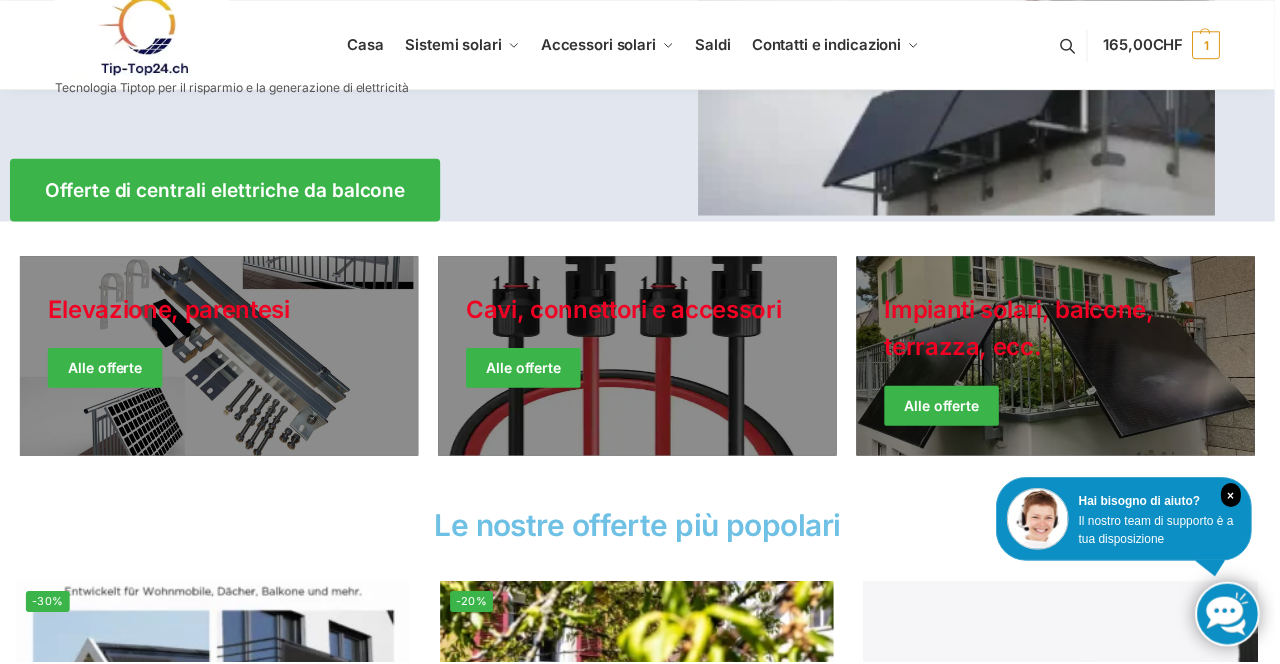 click at bounding box center [640, 357] 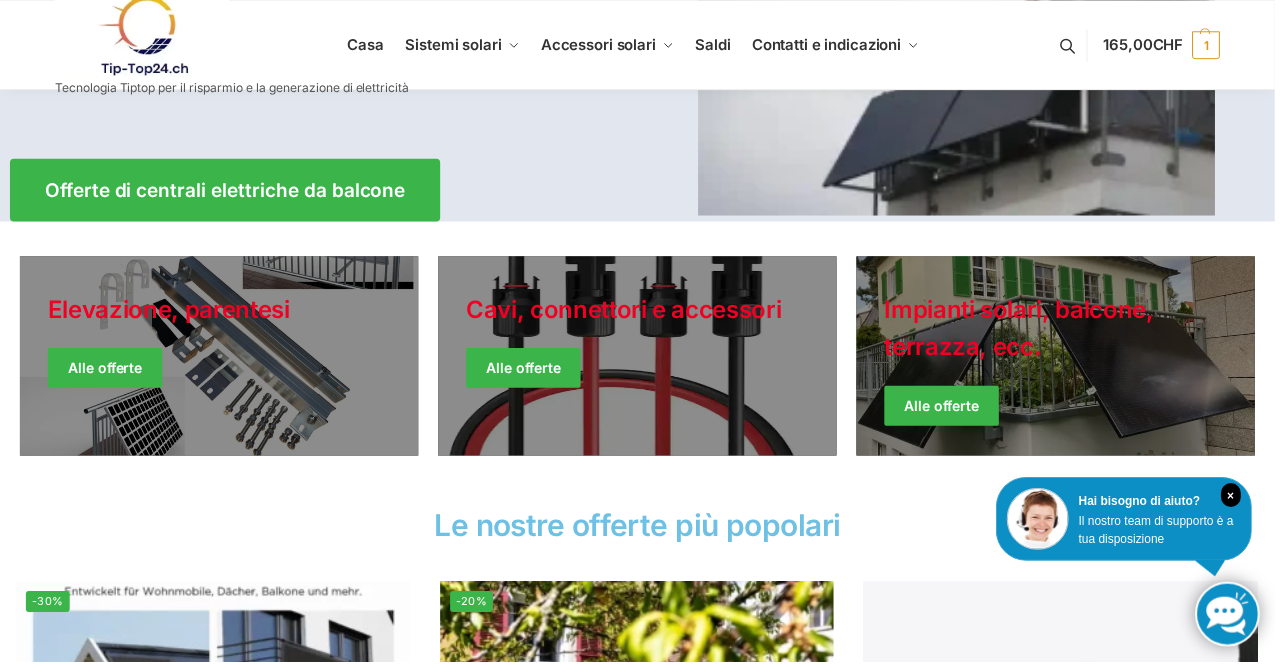 click at bounding box center [1060, 357] 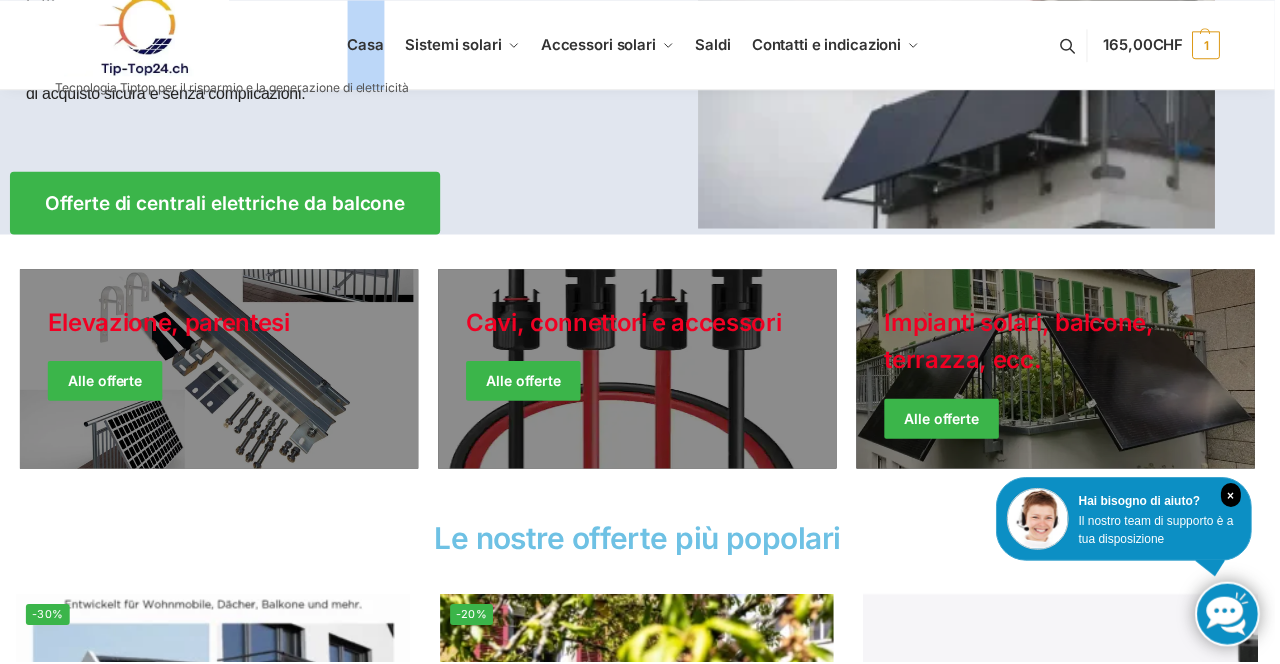 scroll, scrollTop: 362, scrollLeft: 0, axis: vertical 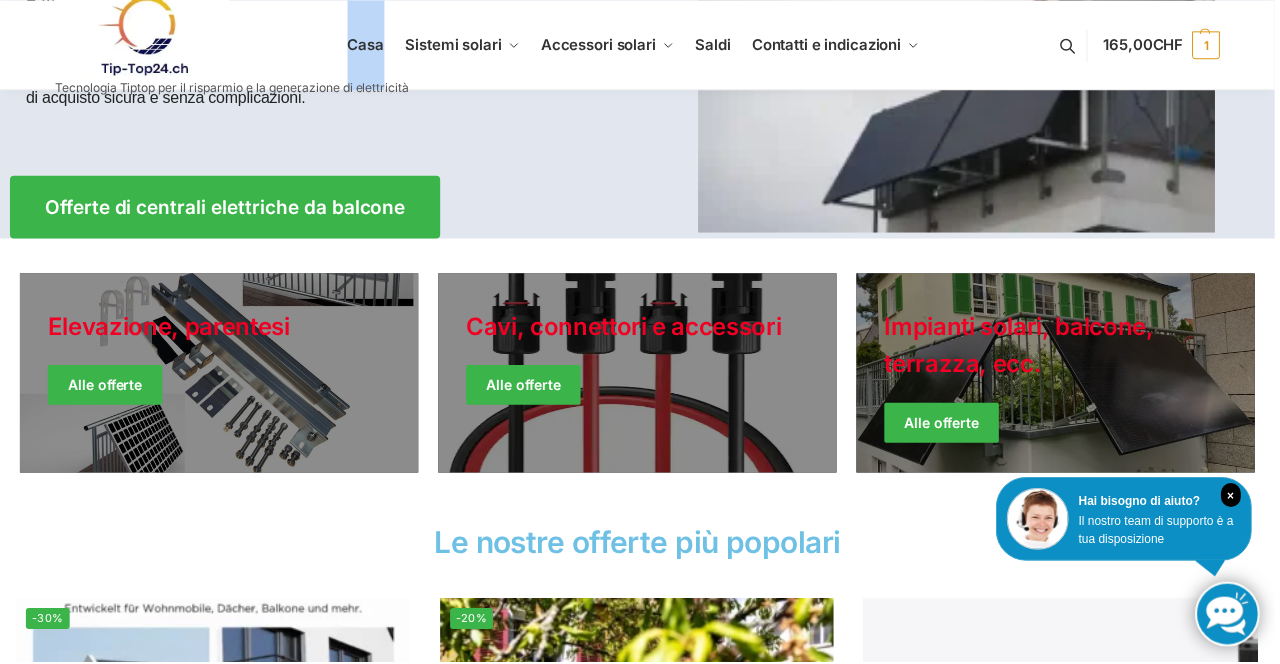 click at bounding box center (1060, 374) 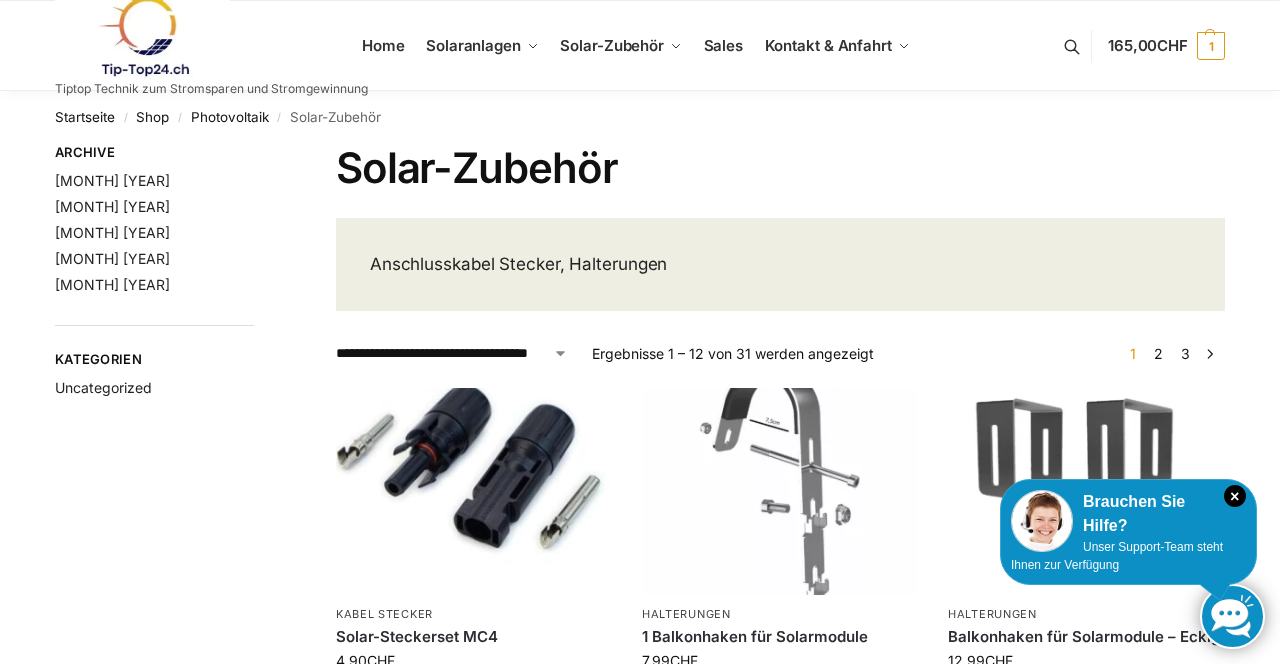 scroll, scrollTop: 0, scrollLeft: 0, axis: both 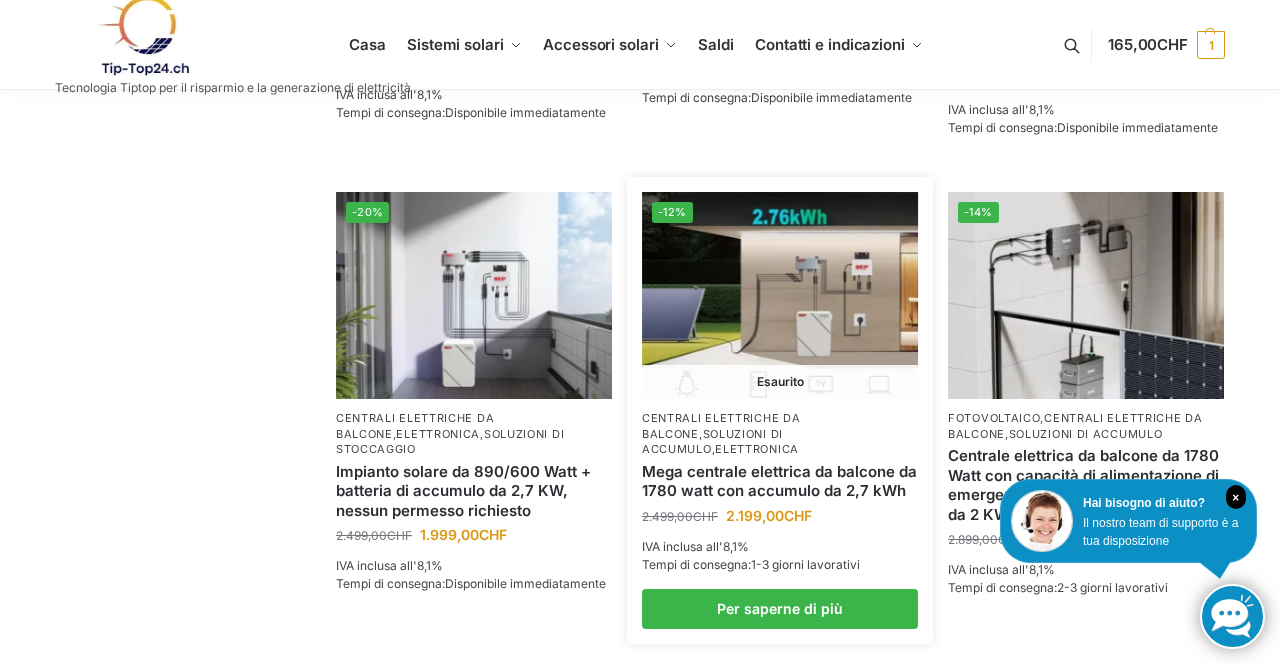 click at bounding box center [780, 295] 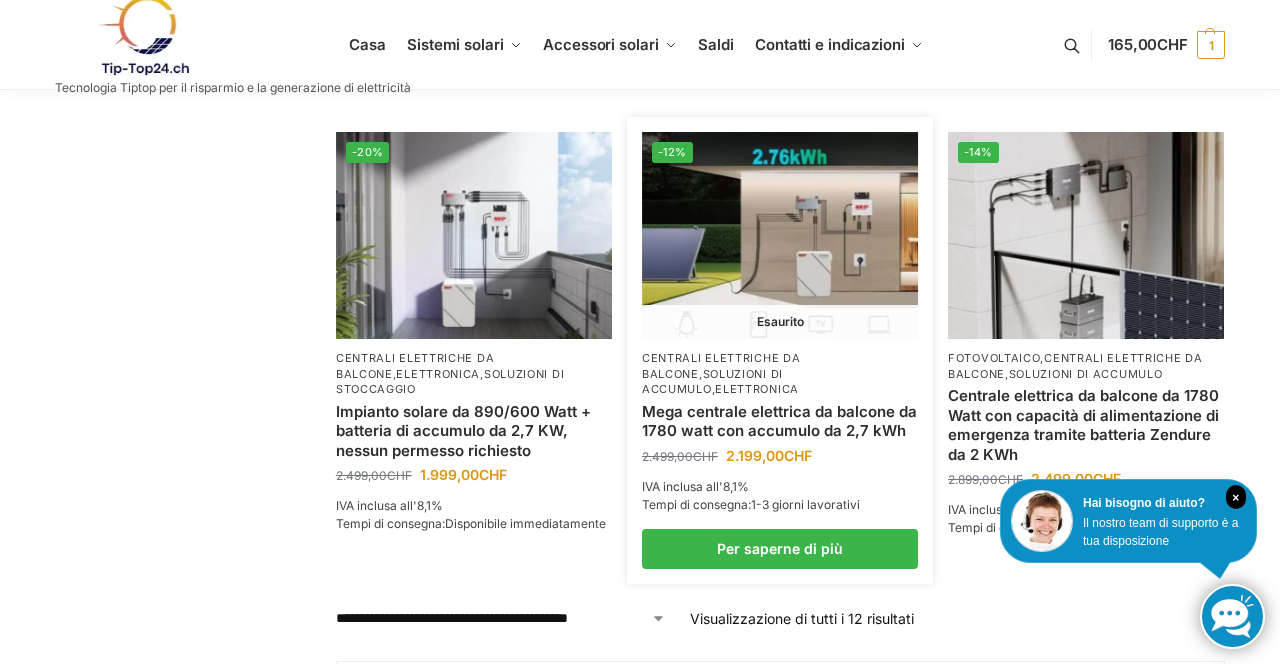 scroll, scrollTop: 1798, scrollLeft: 0, axis: vertical 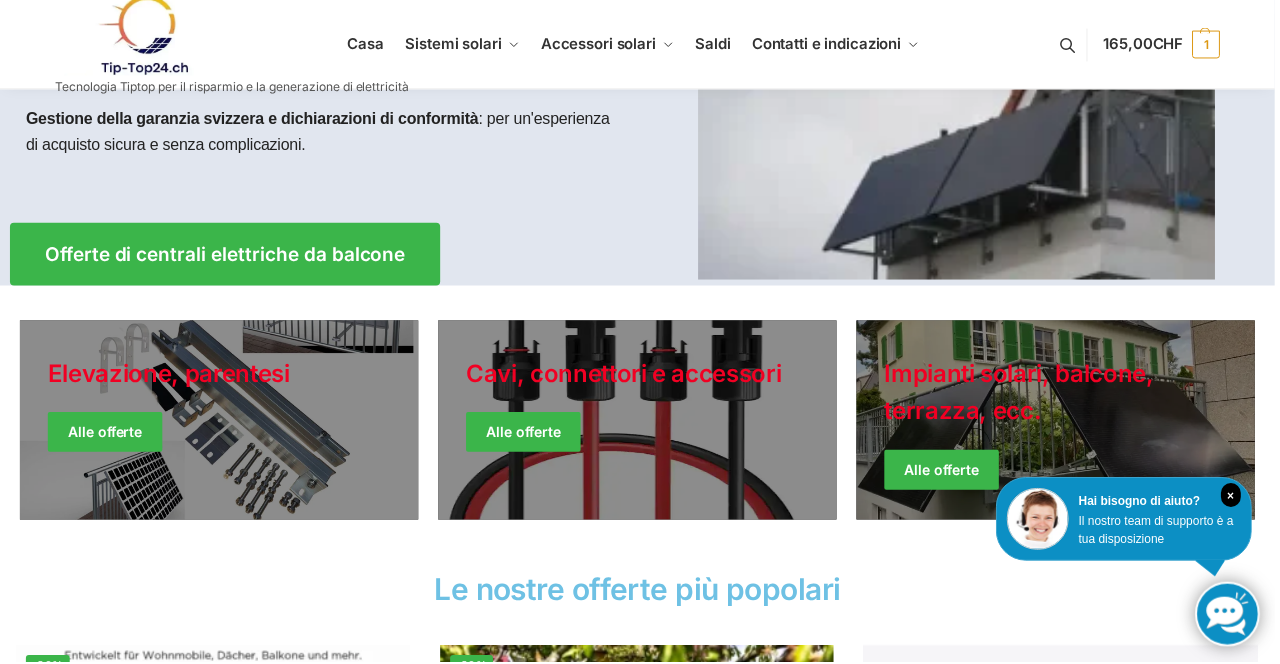 click at bounding box center [1060, 422] 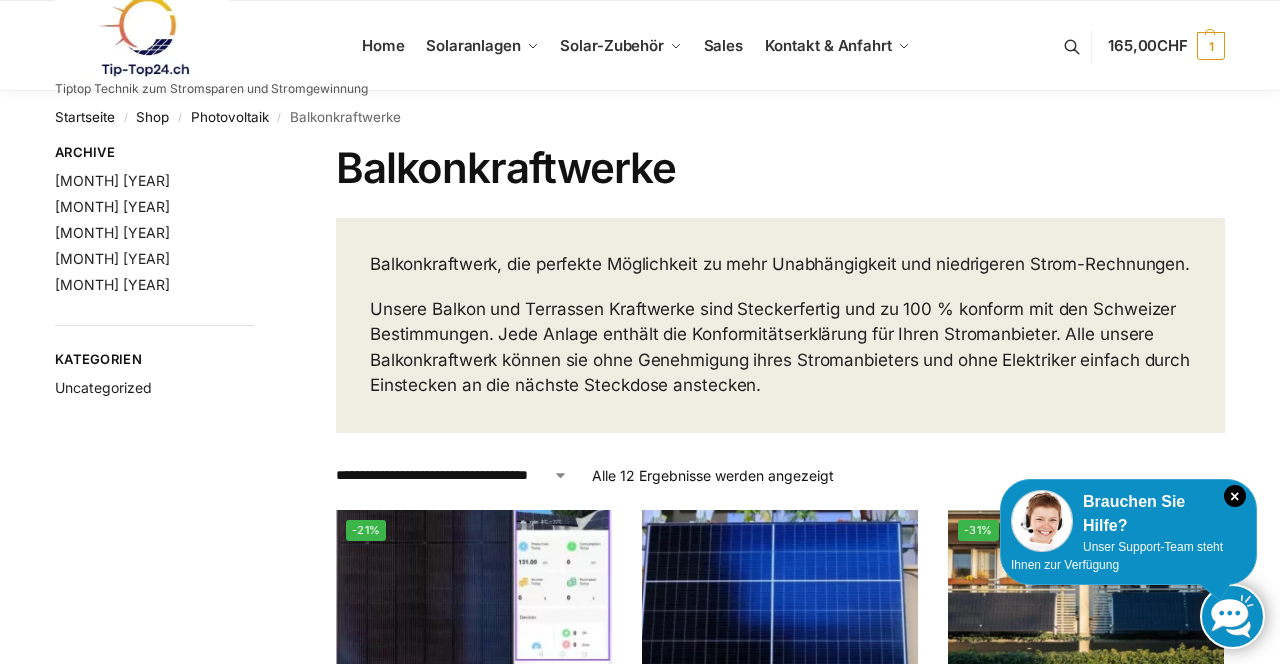 scroll, scrollTop: 0, scrollLeft: 0, axis: both 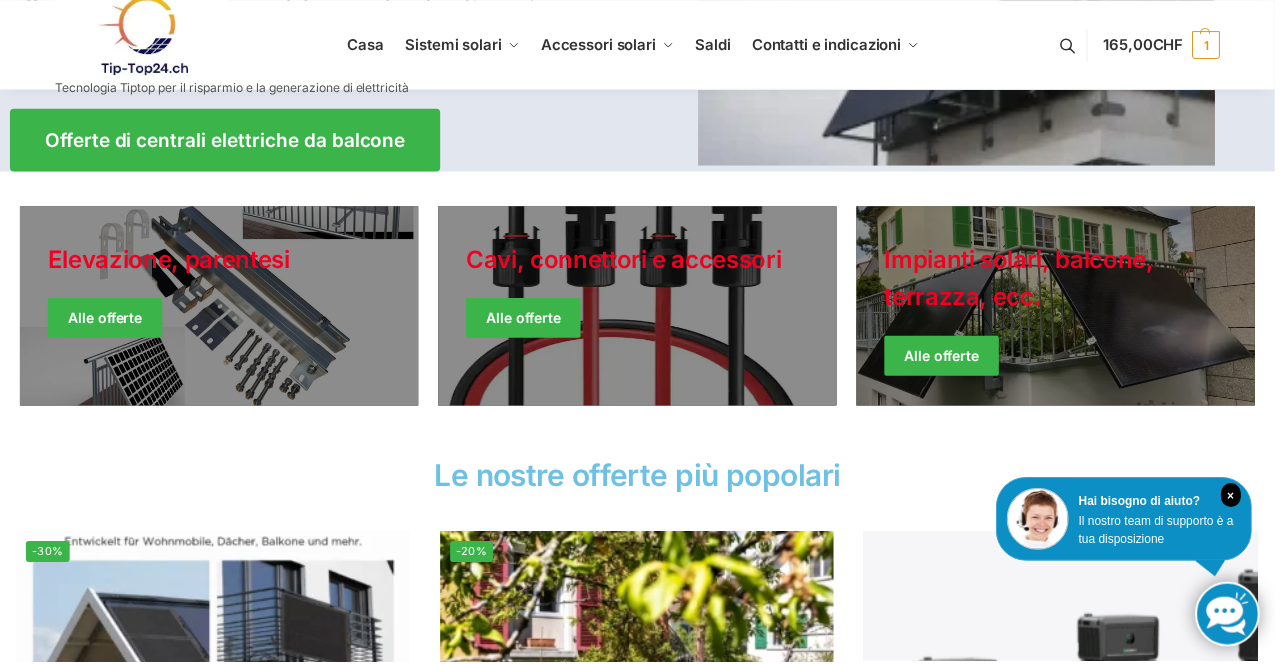 click at bounding box center (1060, 307) 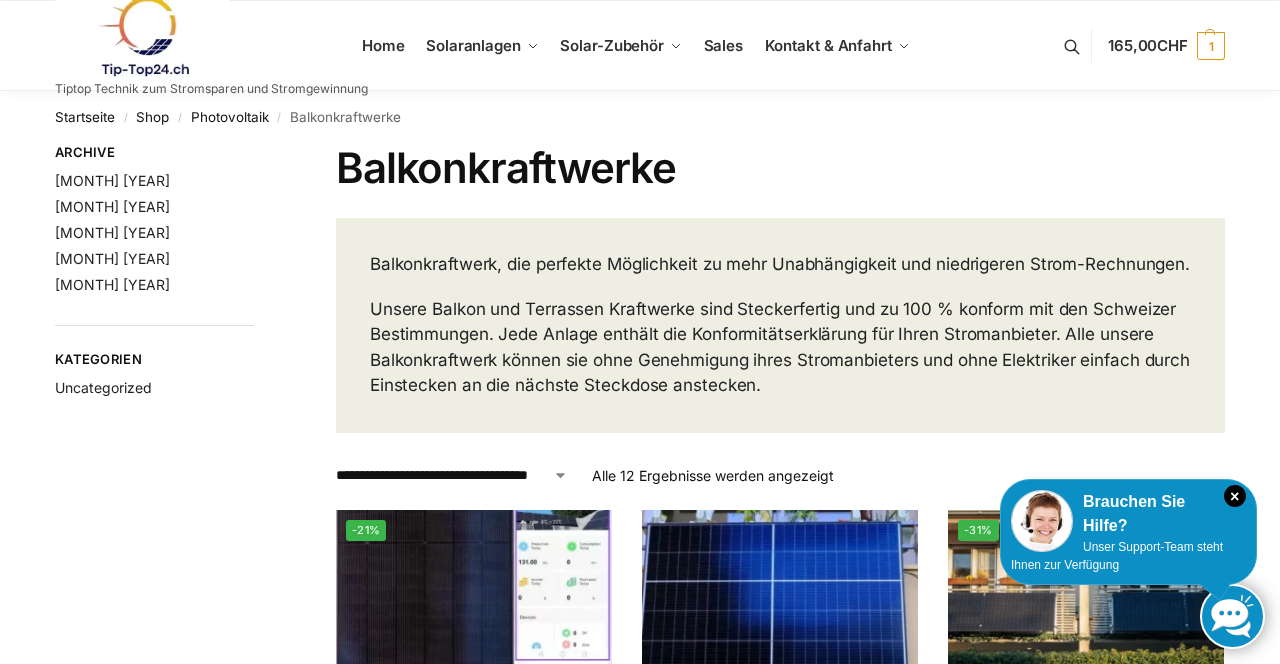 scroll, scrollTop: 0, scrollLeft: 0, axis: both 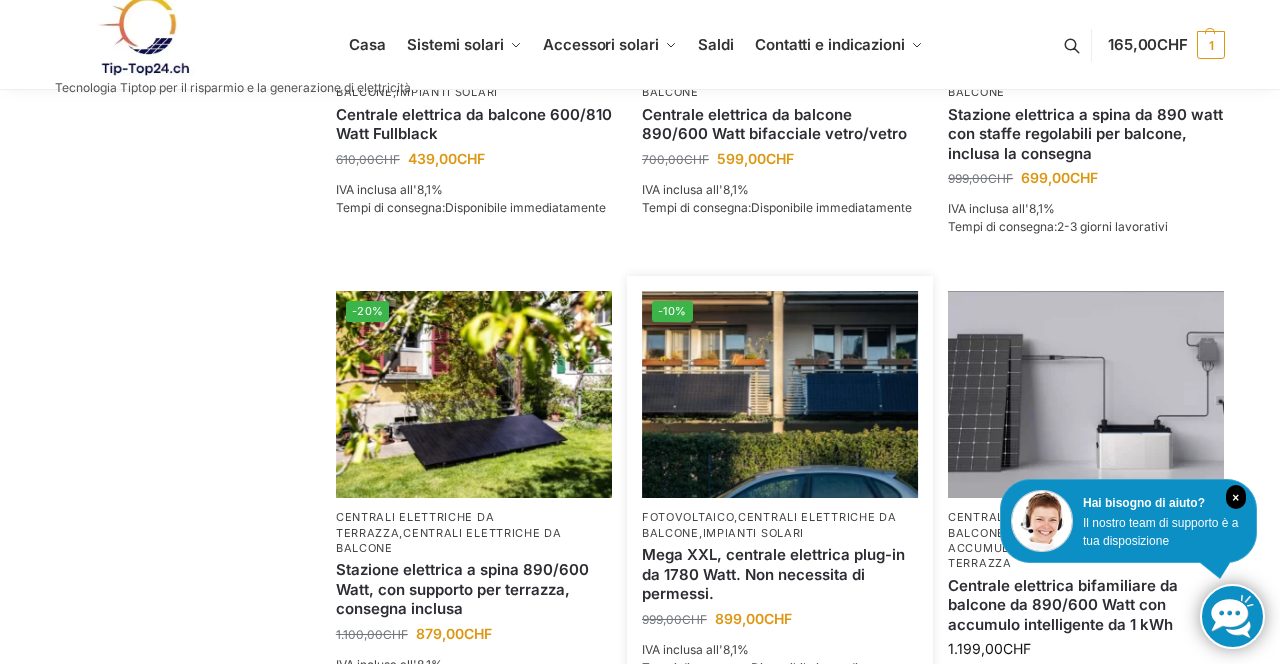 click at bounding box center [780, 394] 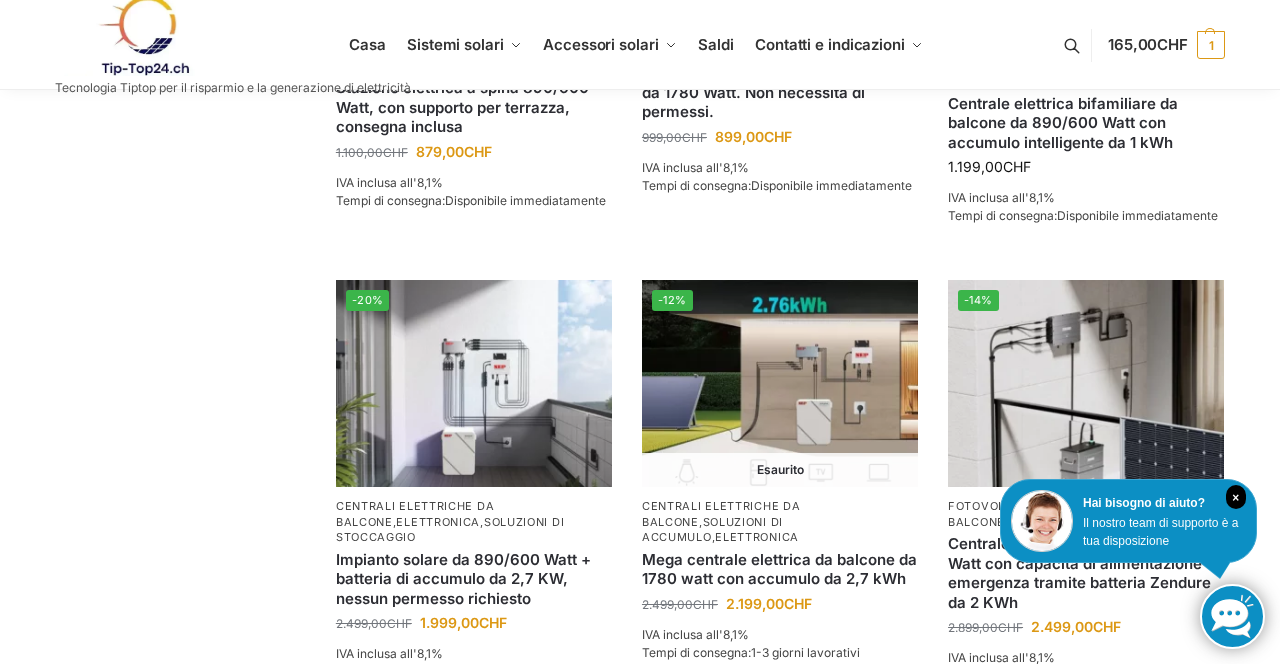 scroll, scrollTop: 1677, scrollLeft: 0, axis: vertical 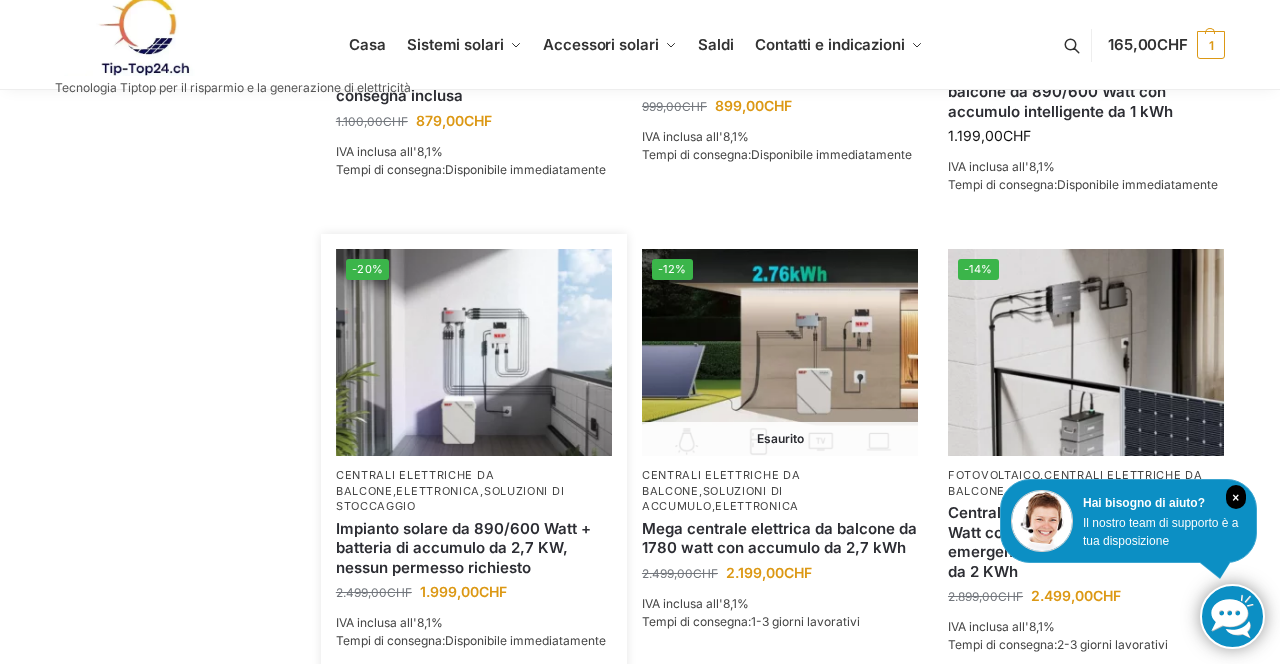 click on "Impianto solare da 890/600 Watt + batteria di accumulo da 2,7 KW, nessun permesso richiesto" at bounding box center [463, 548] 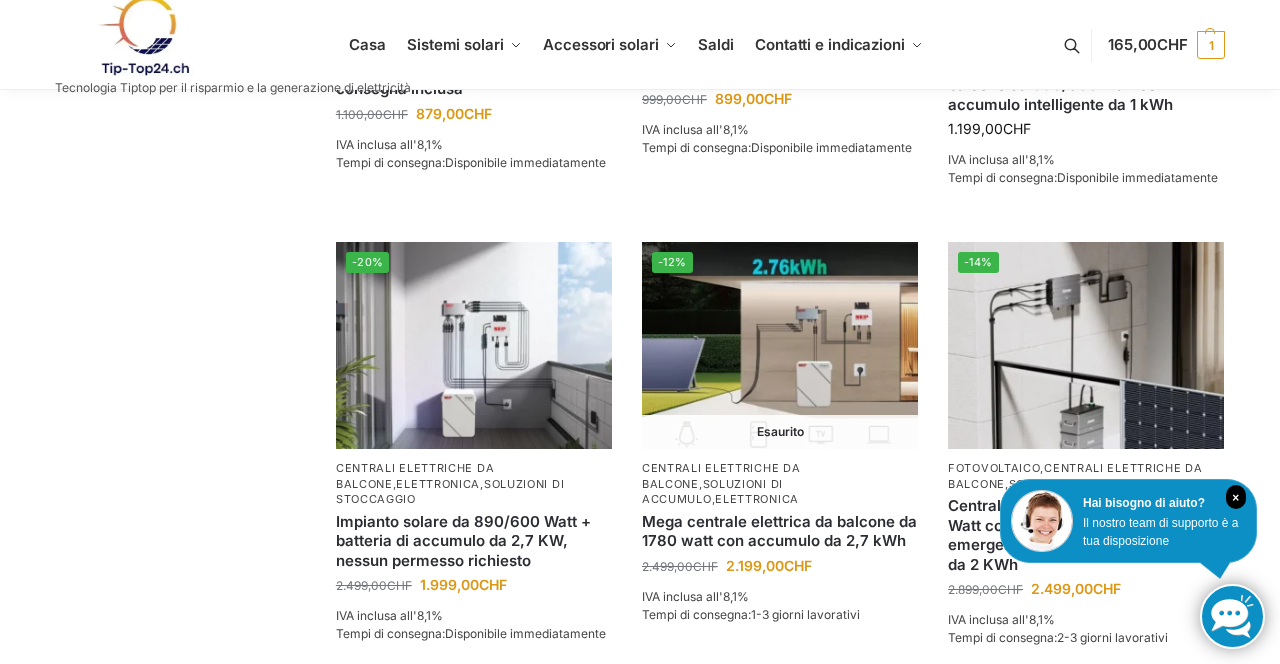 scroll, scrollTop: 1741, scrollLeft: 0, axis: vertical 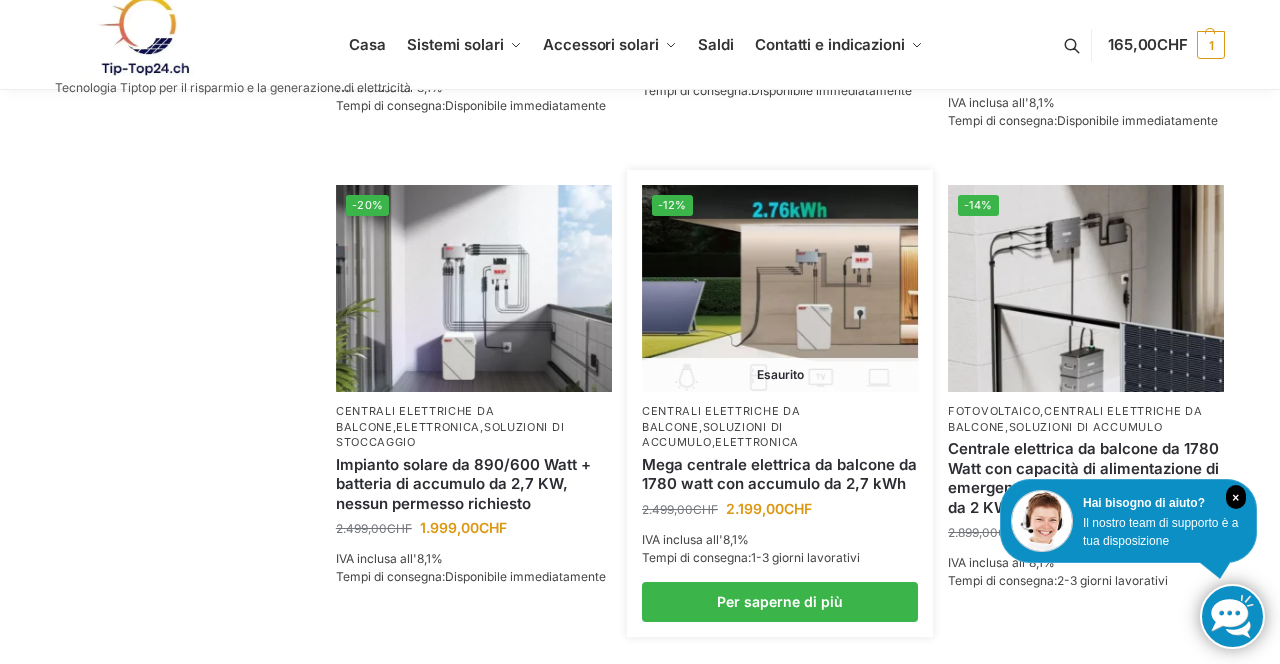 click at bounding box center (780, 288) 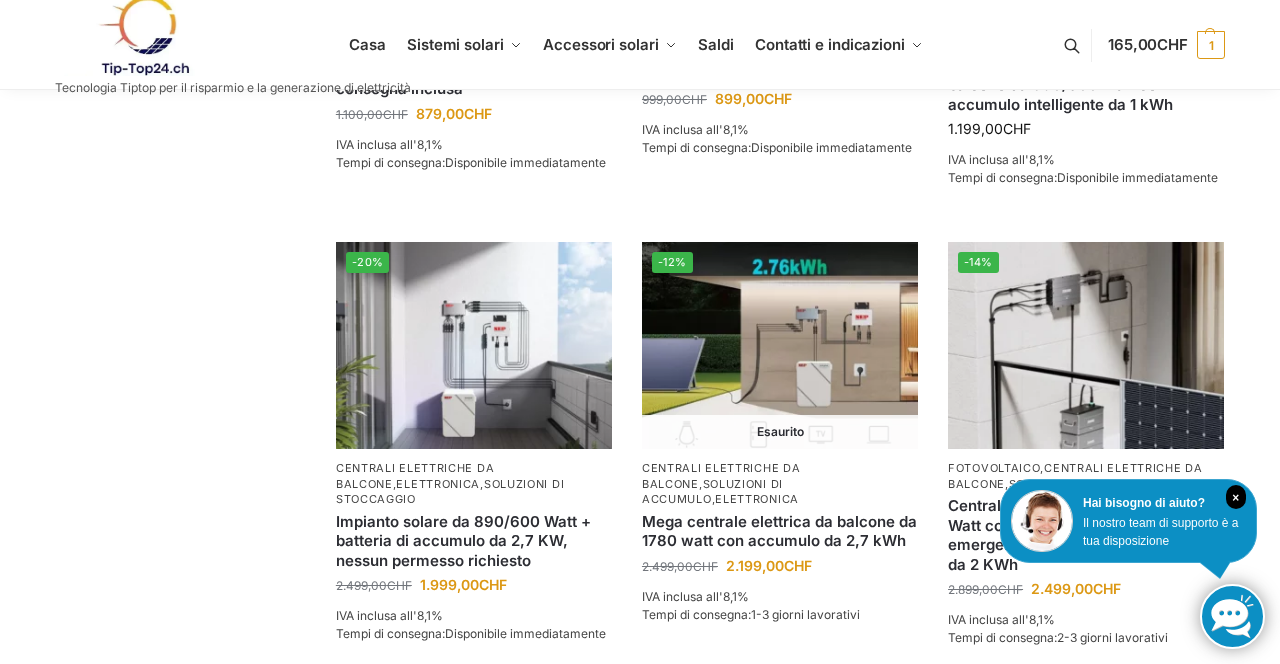 scroll, scrollTop: 1741, scrollLeft: 0, axis: vertical 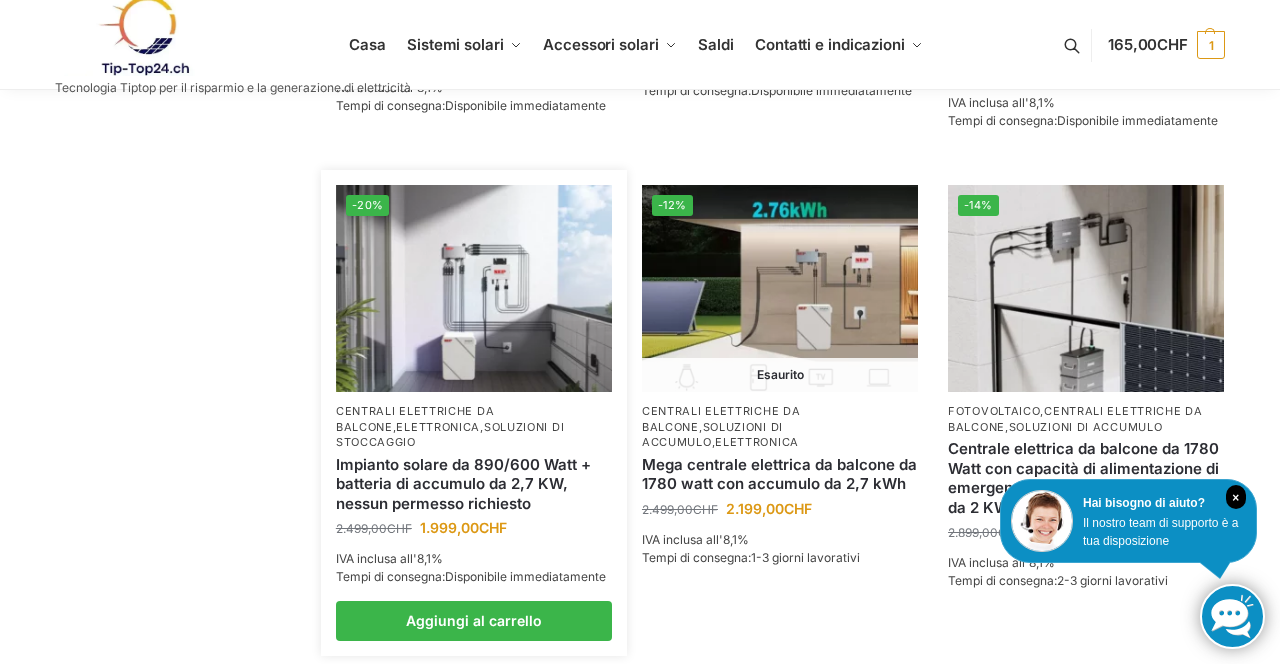 click at bounding box center (474, 288) 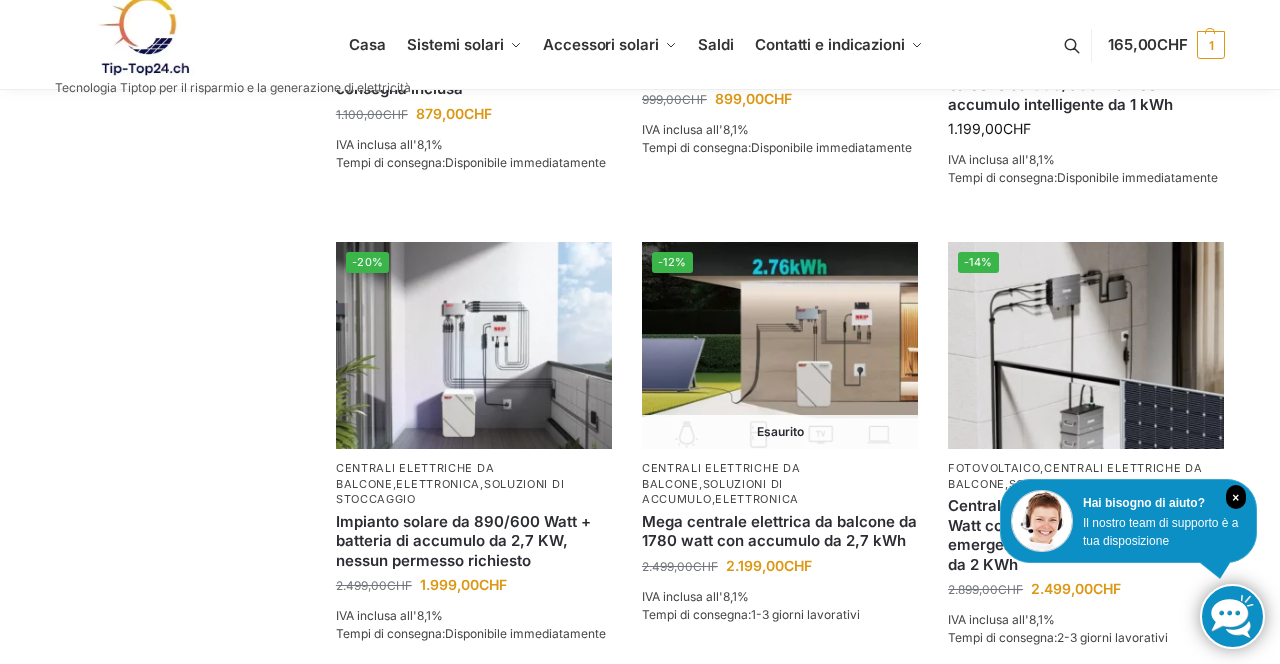 scroll, scrollTop: 1741, scrollLeft: 0, axis: vertical 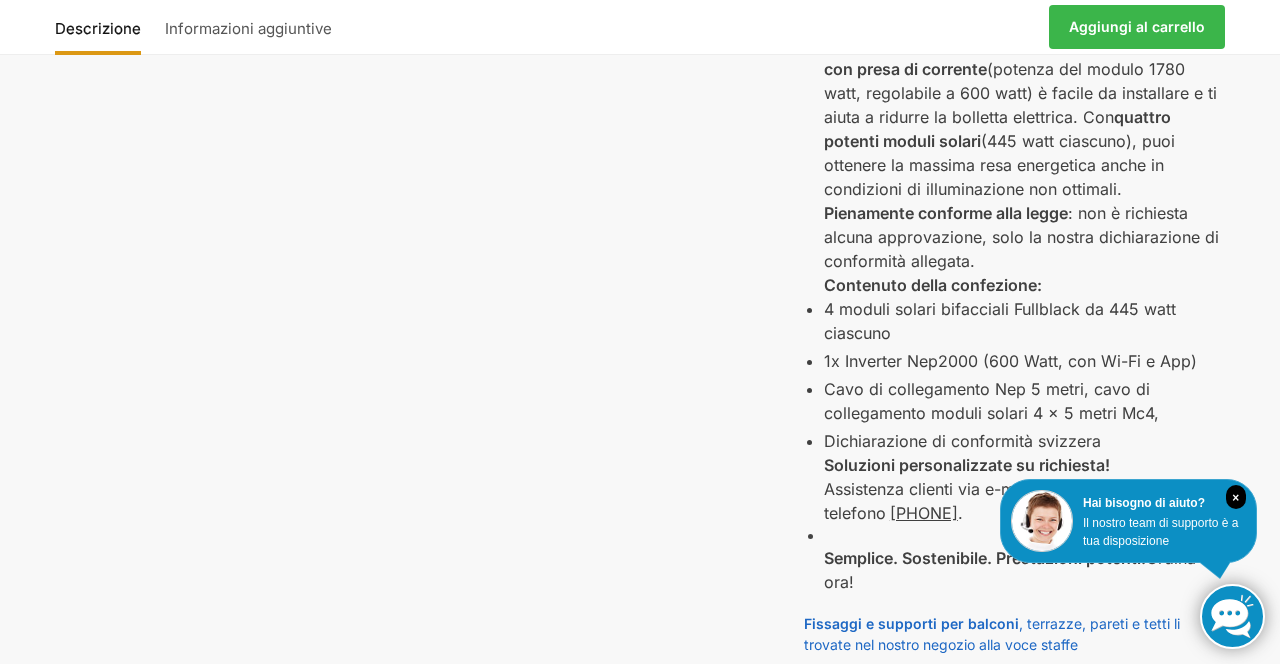 click on "🔍
Precedente Prossimo
Descrizione
Informazioni aggiuntive
999,00   CHF   Prezzo originale: 999,00 CHF 899,00   CHF Il prezzo attuale è: 899,00 CHF.
Aggiungi al carrello
Modulo solare bifacciale da 445 Watt Fullblack
189,00   CHF
1.199,00   CHF
Offerta!" at bounding box center [640, 1436] 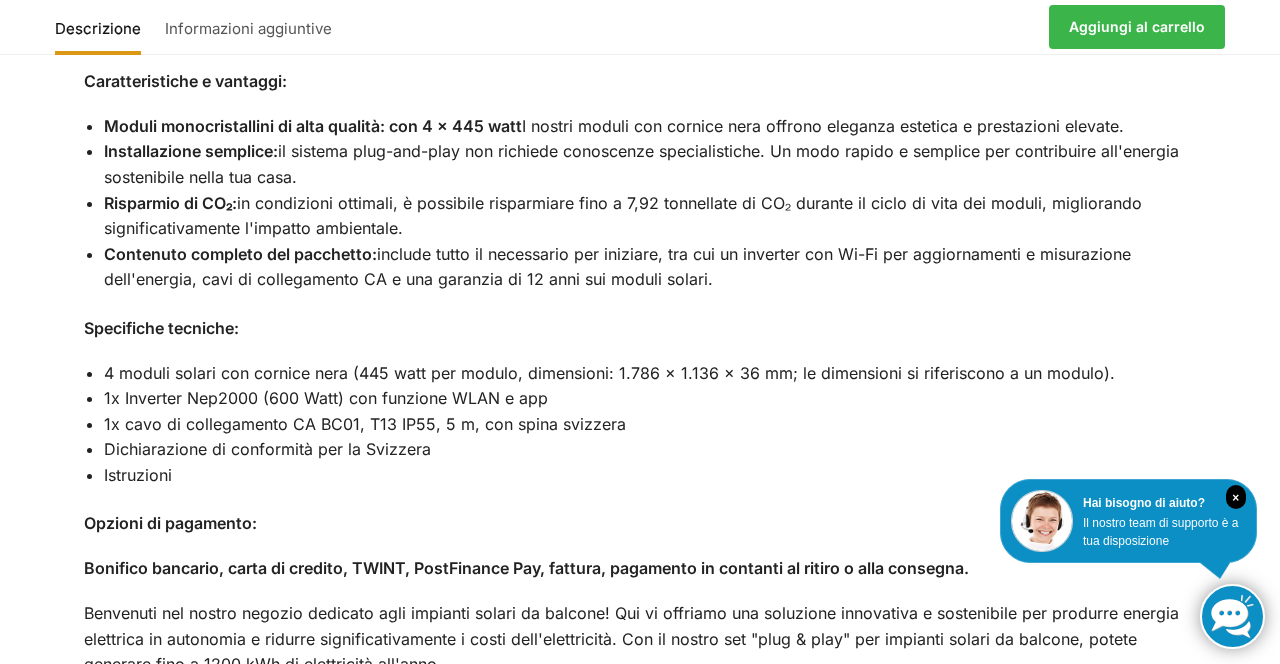 scroll, scrollTop: 2386, scrollLeft: 0, axis: vertical 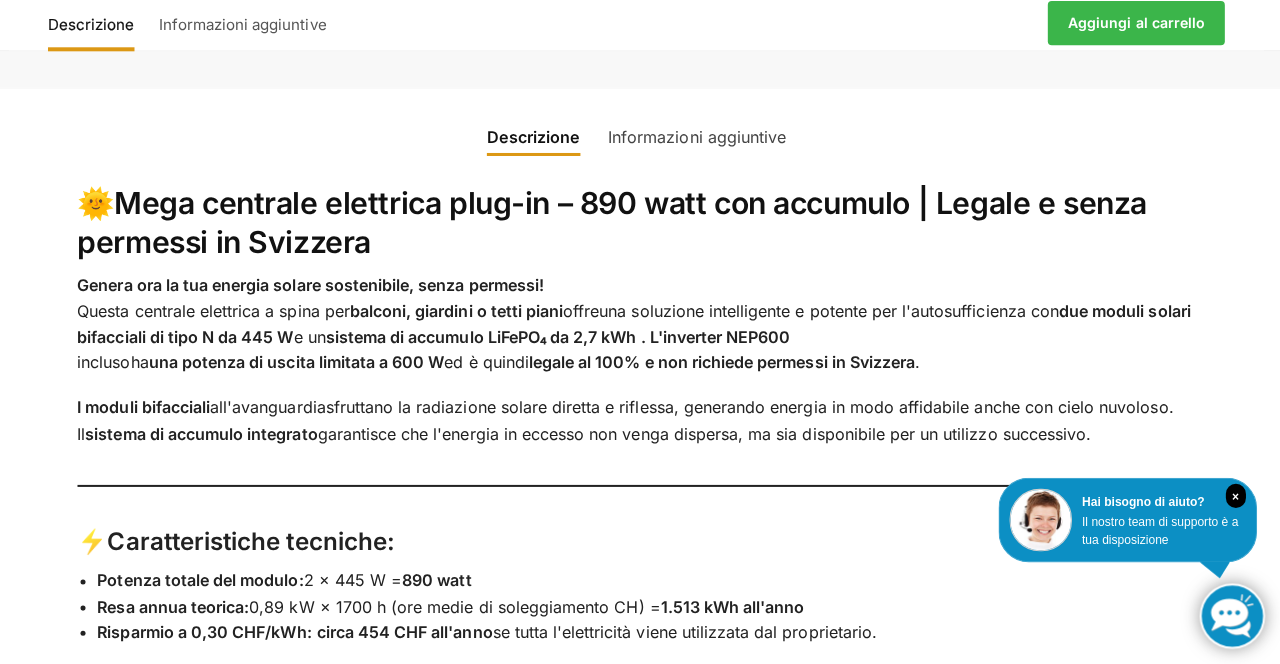click on "Descrizione
Informazioni aggiuntive
2.499,00   CHF   Prezzo originale: 2.499,00 CHF 1.999,00   CHF Il prezzo attuale è: 1.999,00 CHF.
Aggiungi al carrello
375,00   CHF   CHF" at bounding box center [640, 302] 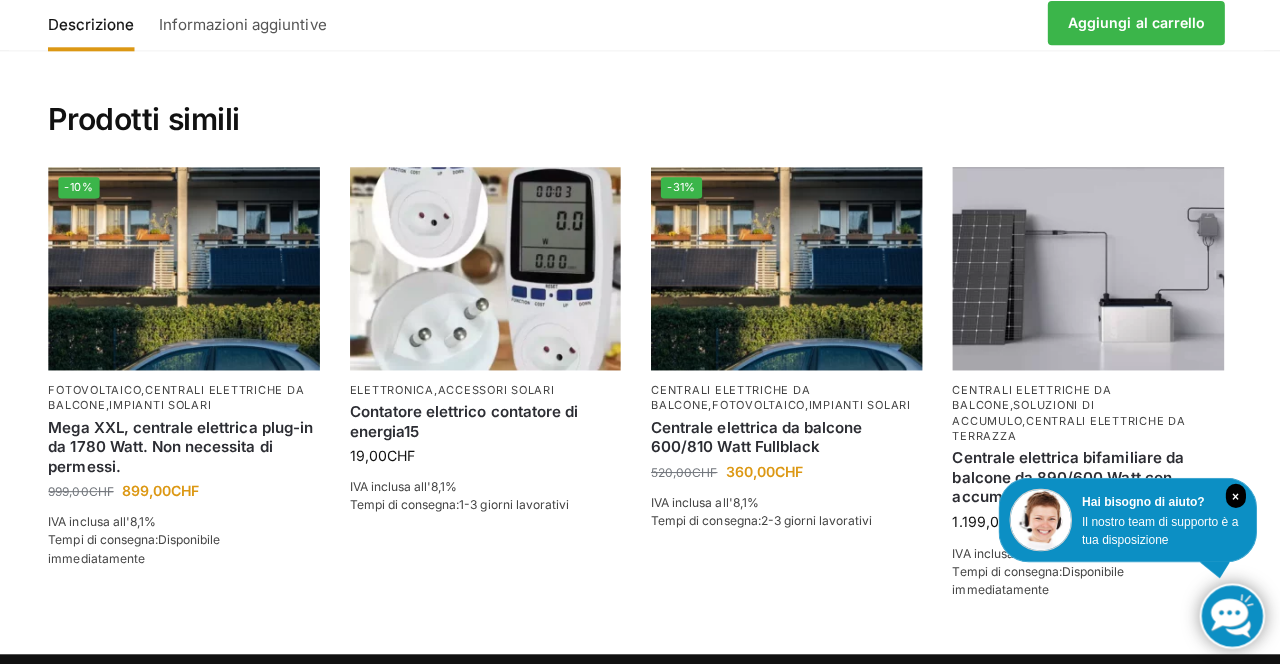 scroll, scrollTop: 3975, scrollLeft: 0, axis: vertical 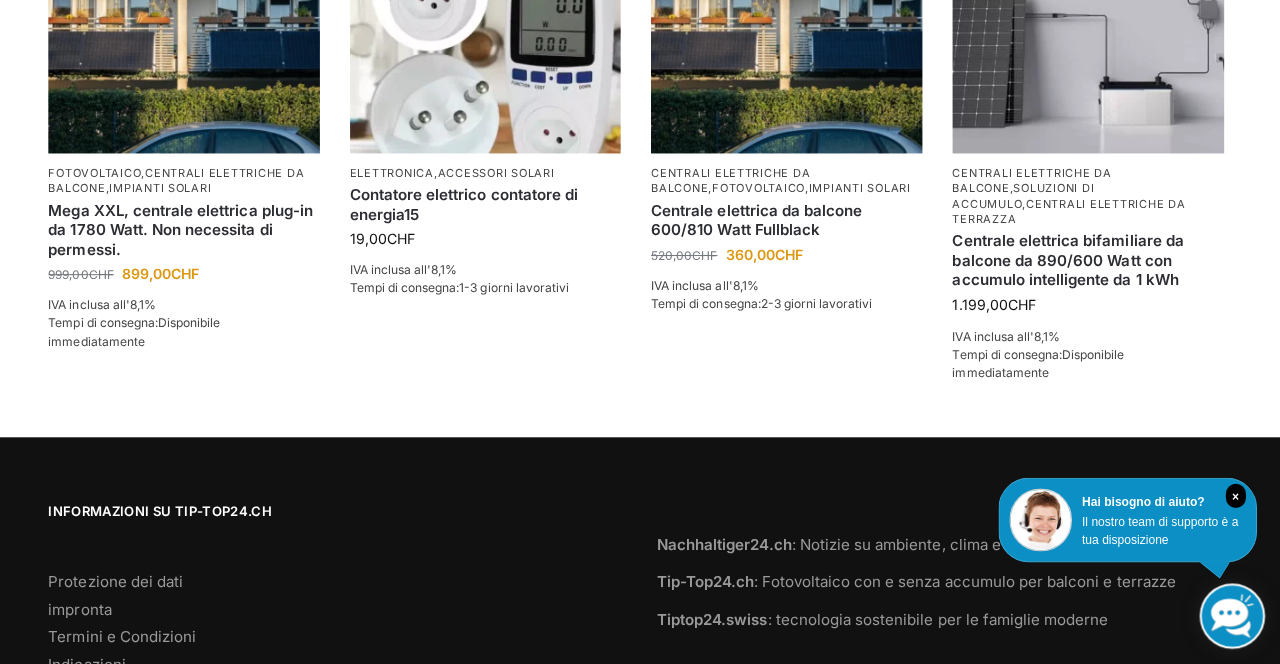 click on "Numero articolo:  158946
Categorie:  Centrali elettriche da balcone  ,  Elettronica  ,  Soluzioni di stoccaggio
Tag:  Accumulo per centrali elettriche da balcone  ,  Accumulo per impianti solari
Prodotti simili
-10%
Fotovoltaico  ,  centrali elettriche da balcone  ,  impianti solari 				 Mega XXL, centrale elettrica plug-in da 1780 Watt. Non necessita di permessi.
999,00   CHF   Prezzo originale: 999,00 CHF 899,00   CHF Il prezzo attuale è: 899,00 CHF.
IVA inclusa all'8,1%
Tempi di consegna:  Disponibile immediatamente
Aggiungi al carrello
Elettronica  ,  accessori solari 				 Contatore elettrico contatore di energia15
19,00   CHF
IVA inclusa all'8,1%
Tempi di consegna:  1-3 giorni lavorativi
Aggiungi al carrello
-31%
Centrali elettriche da balcone  ,  fotovoltaico  ,  impianti solari
520,00   CHF   360,00   CHF" at bounding box center [640, 115] 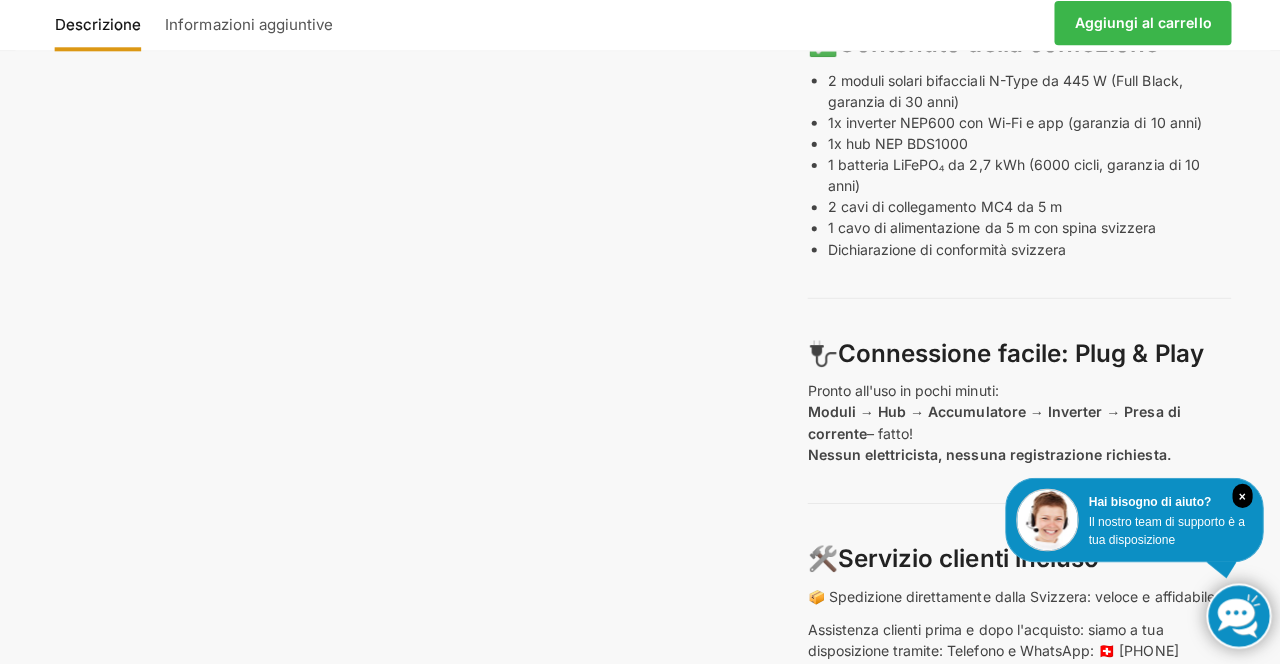 scroll, scrollTop: 1038, scrollLeft: 0, axis: vertical 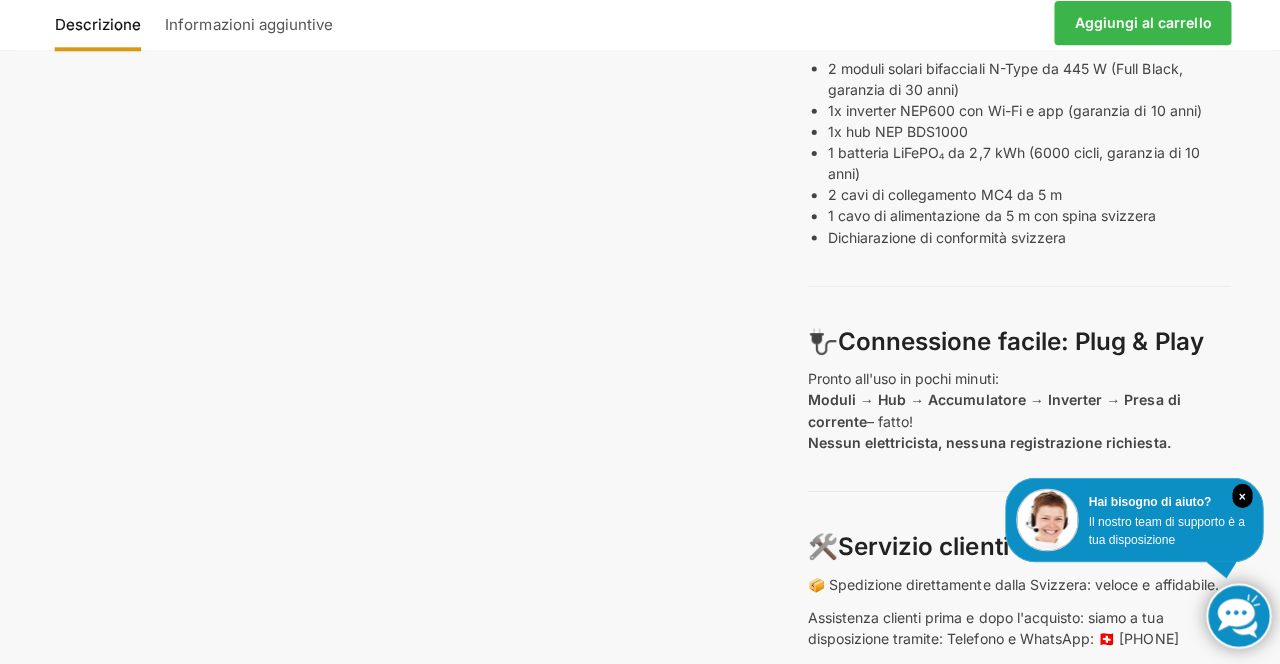 click on "Descrizione
Informazioni aggiuntive
2.499,00   CHF   Prezzo originale: 2.499,00 CHF 1.999,00   CHF Il prezzo attuale è: 1.999,00 CHF.
Aggiungi al carrello" at bounding box center (640, 27) 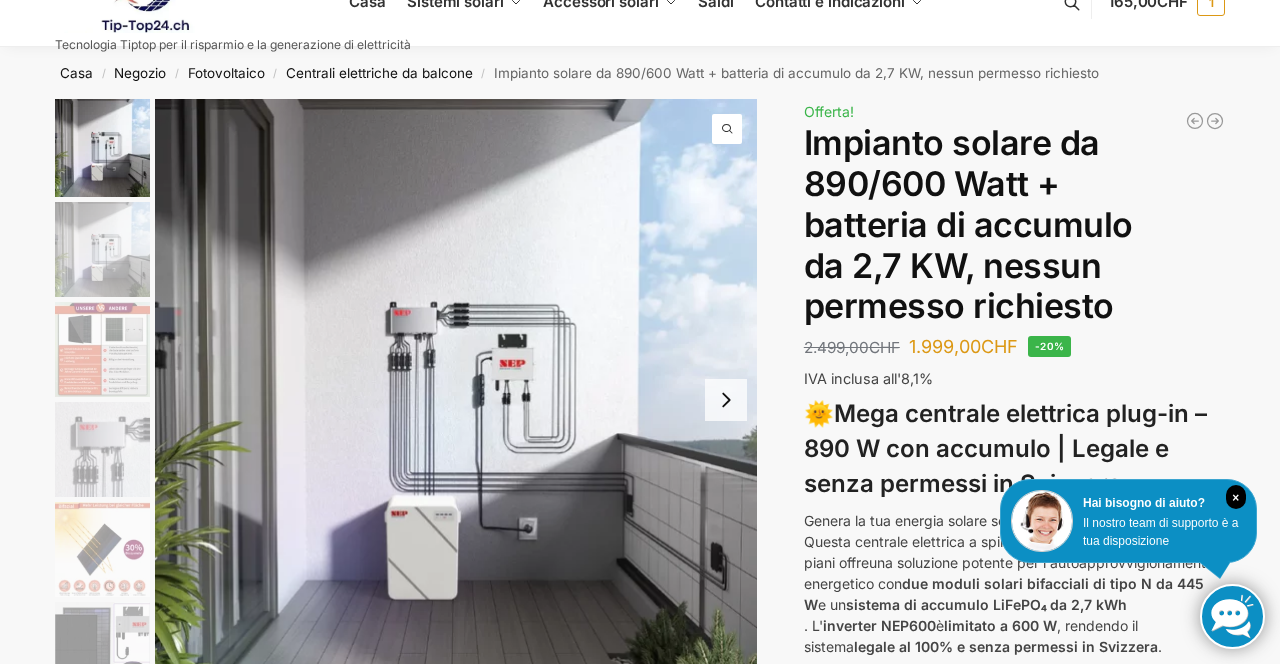 scroll, scrollTop: 0, scrollLeft: 0, axis: both 